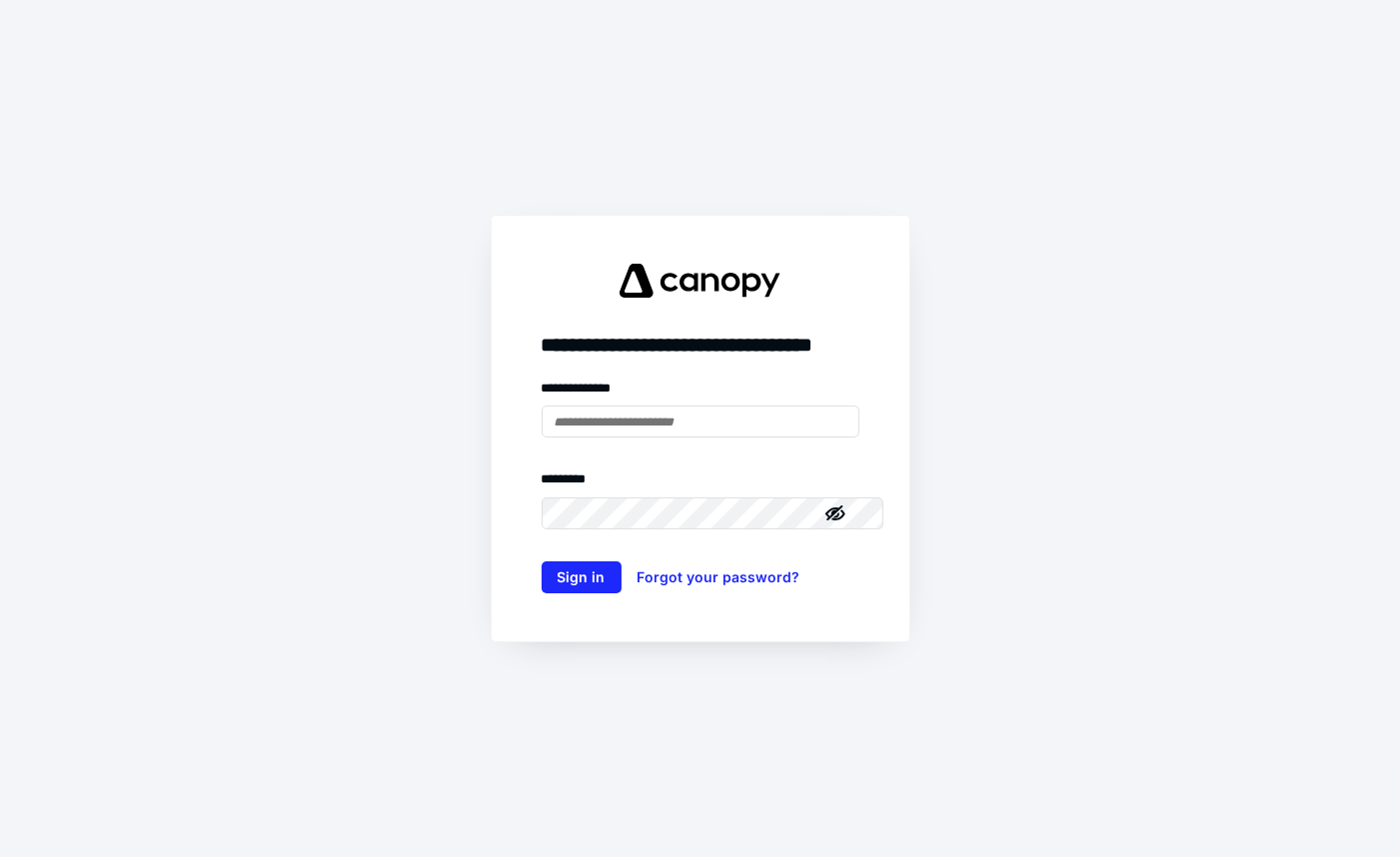 scroll, scrollTop: 0, scrollLeft: 0, axis: both 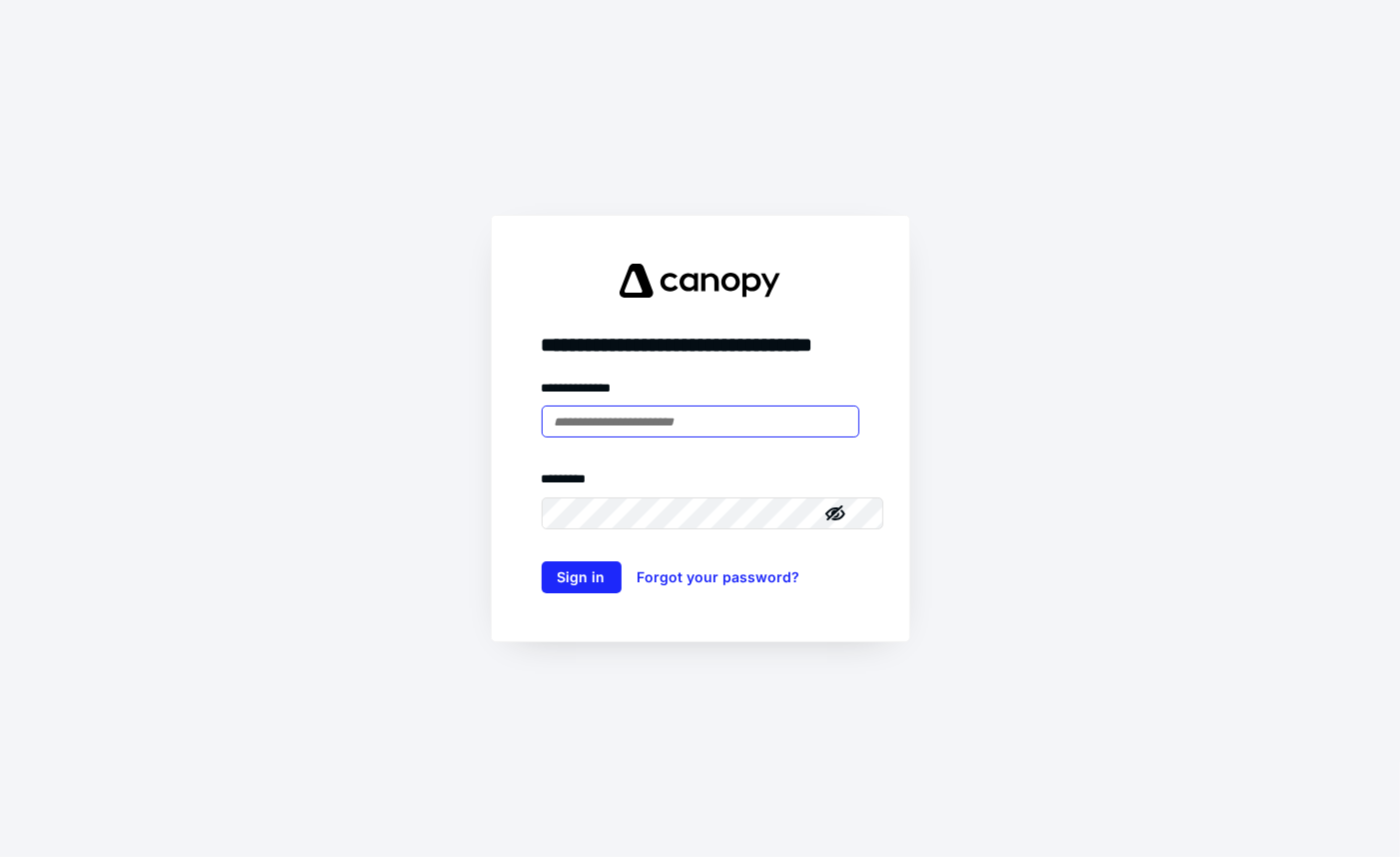 type on "**********" 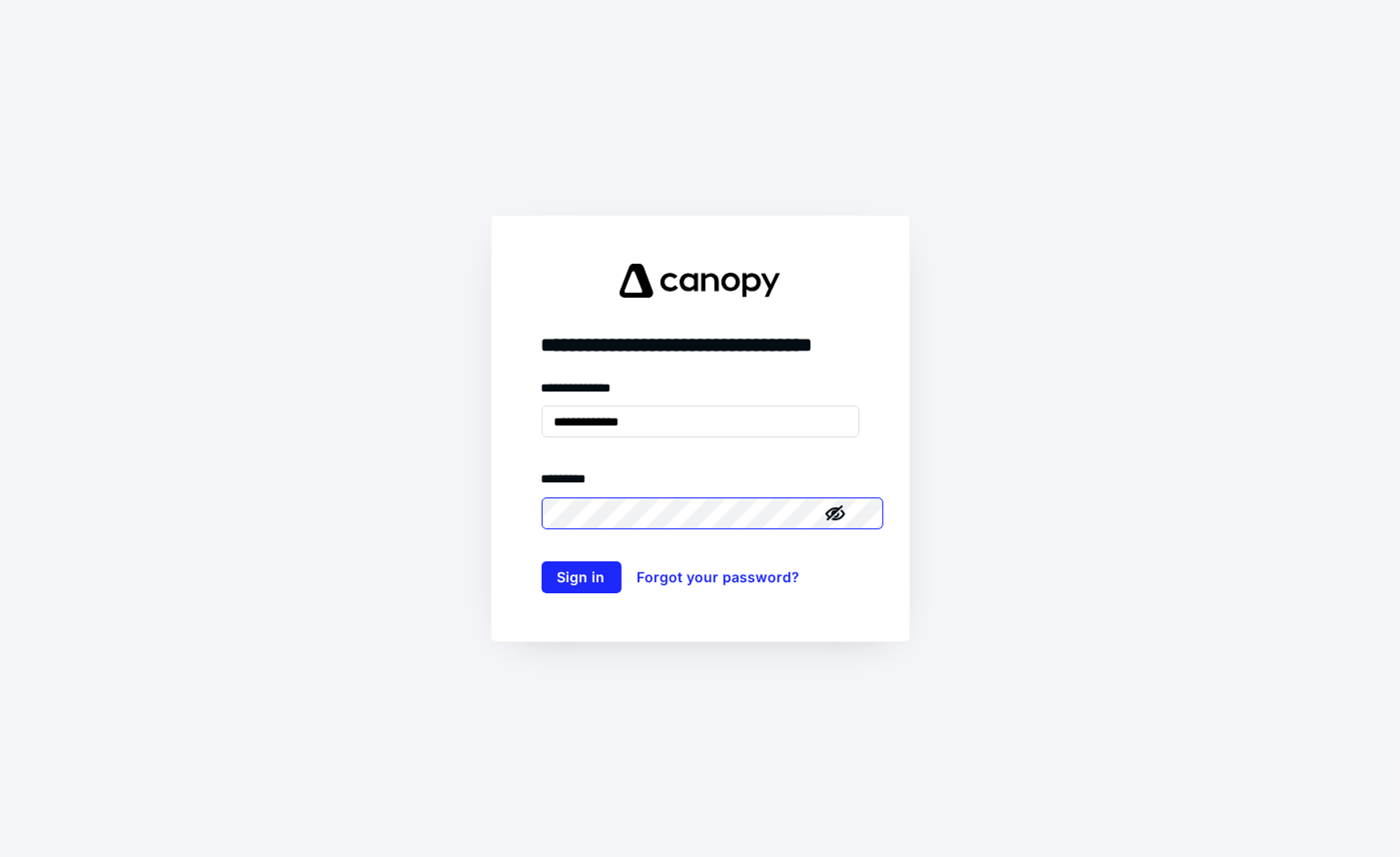 click on "Sign in" at bounding box center [582, 577] 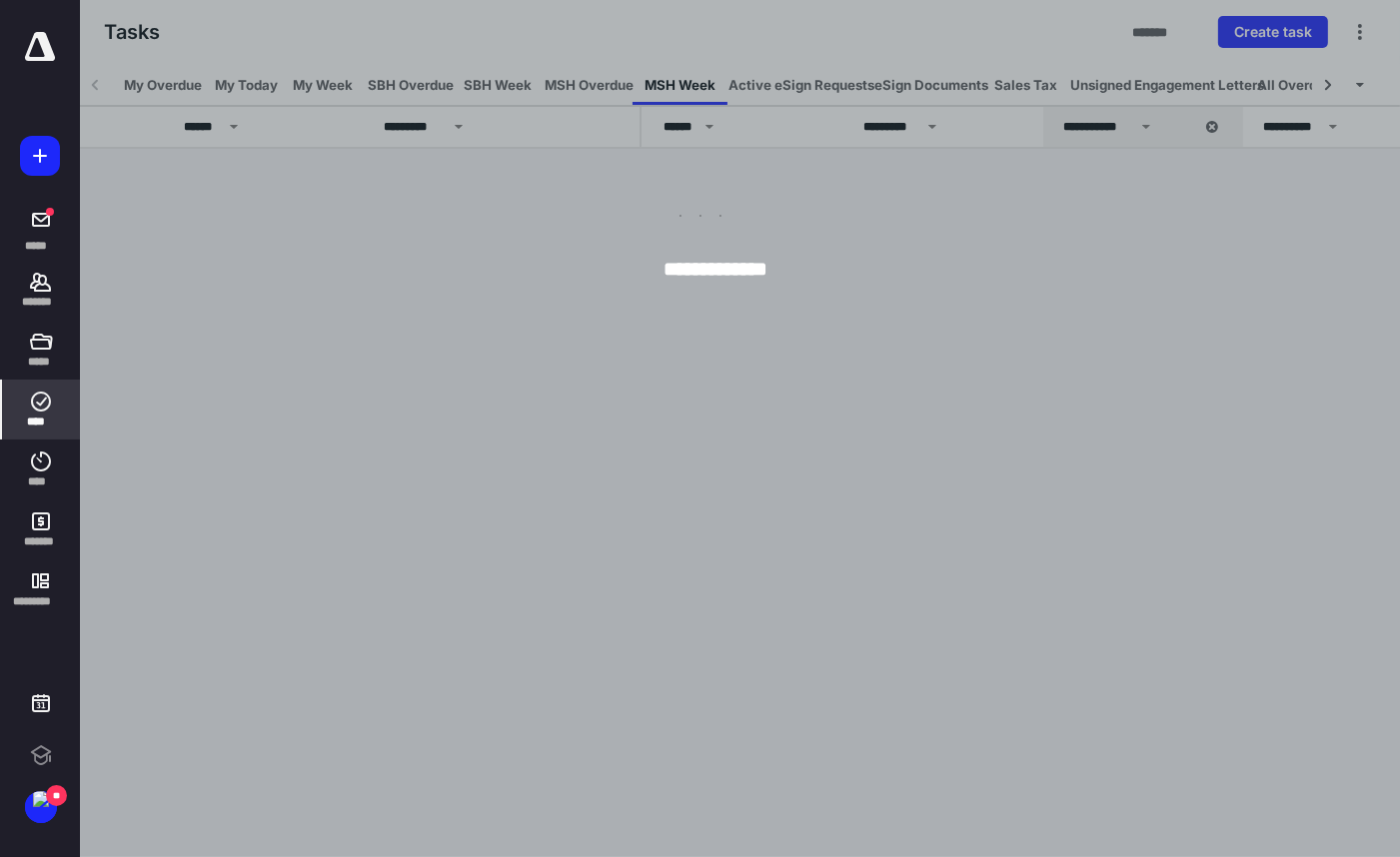 scroll, scrollTop: 0, scrollLeft: 0, axis: both 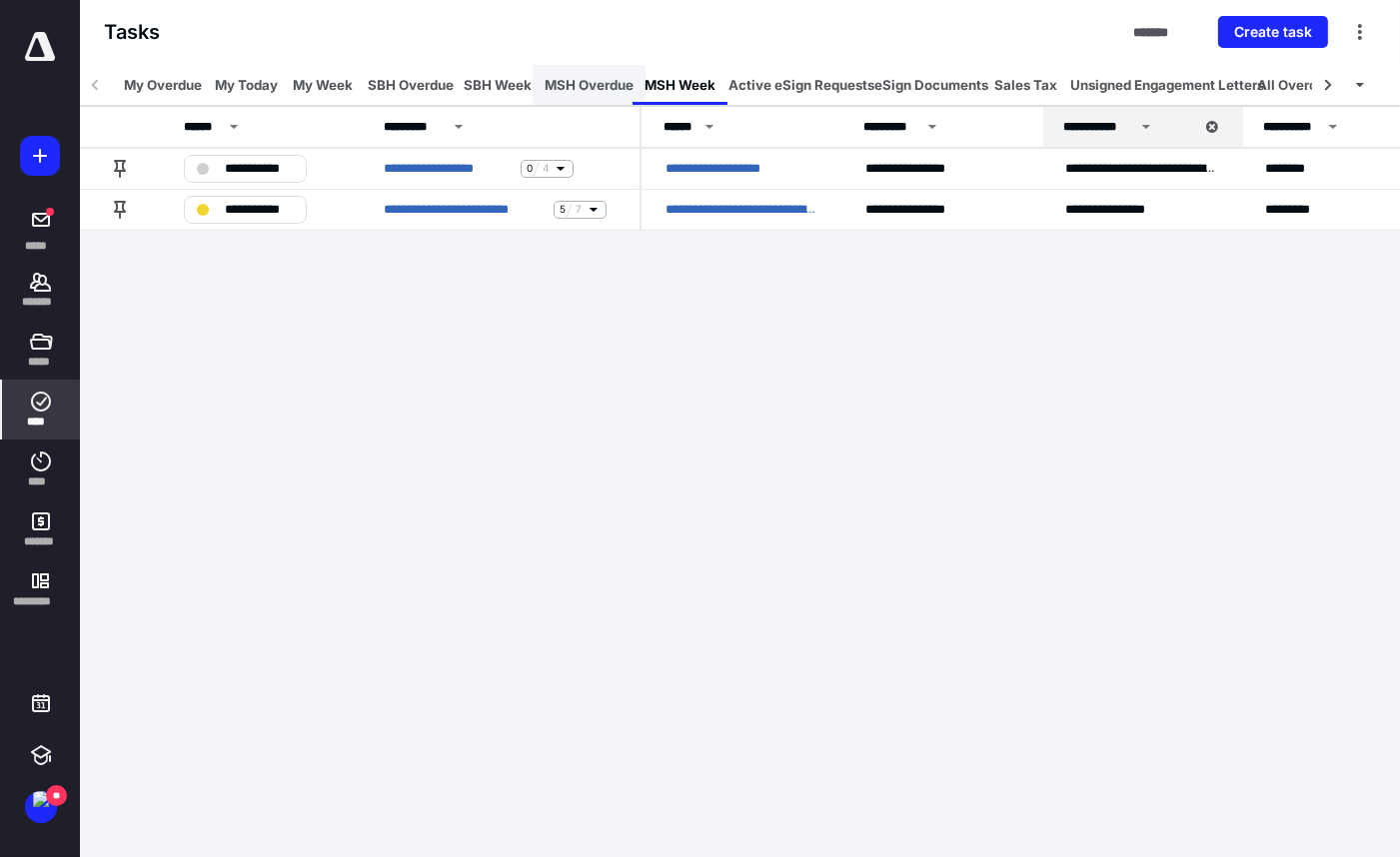 click on "MSH Overdue" at bounding box center (589, 85) 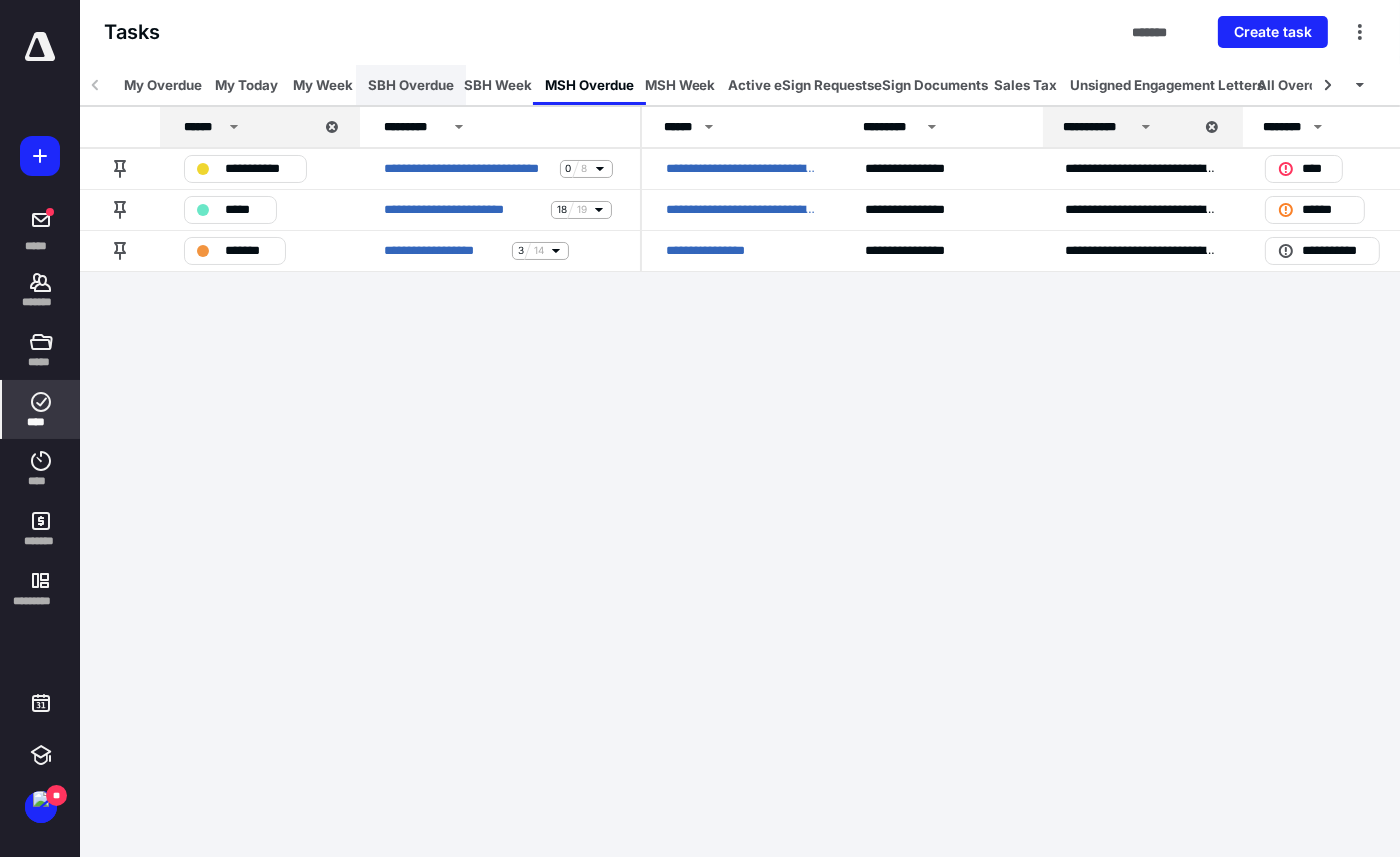 click on "SBH Overdue" at bounding box center (411, 85) 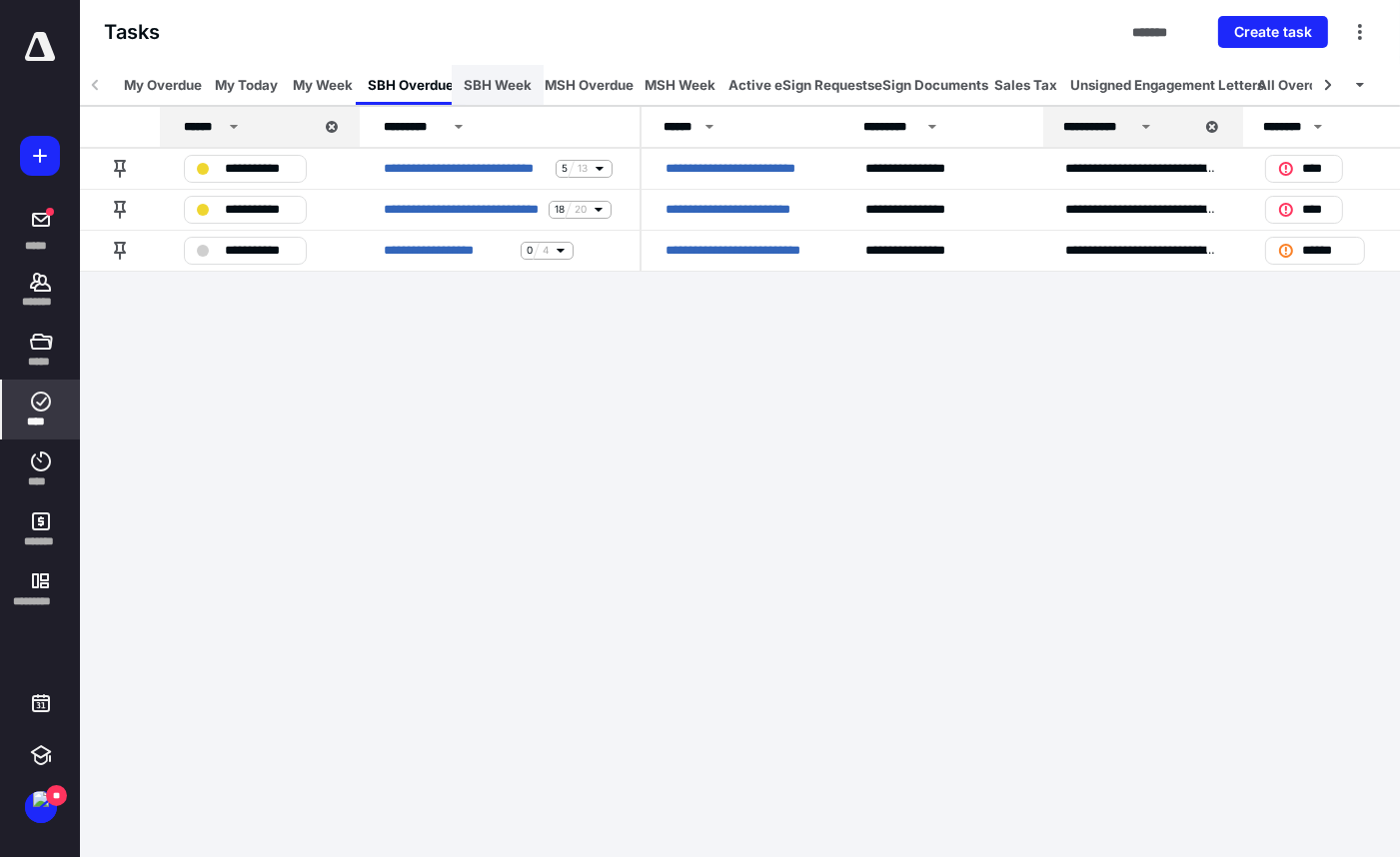 click on "SBH Week" at bounding box center [498, 85] 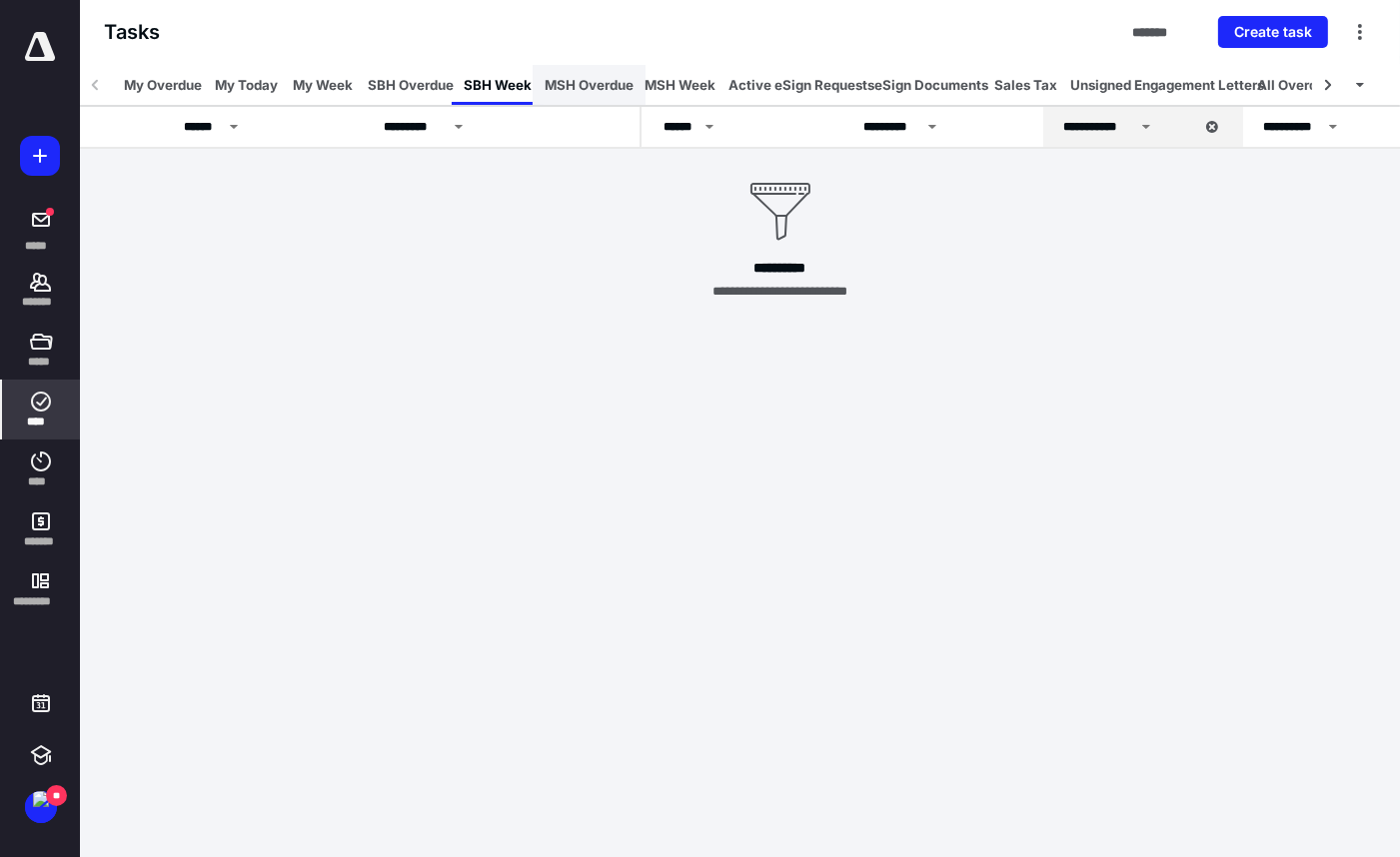 click on "MSH Overdue" at bounding box center (589, 85) 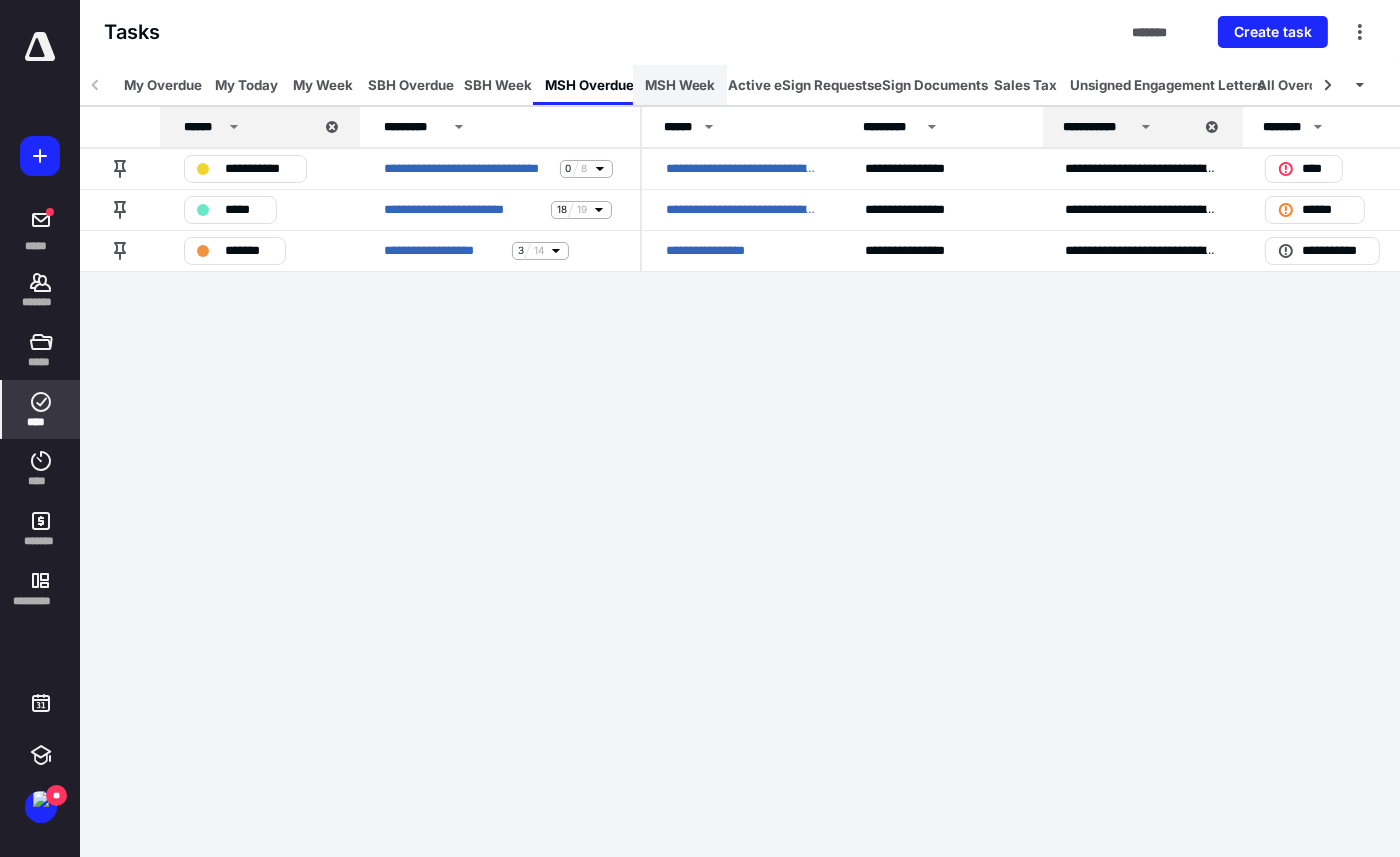 click on "MSH Week" at bounding box center [680, 85] 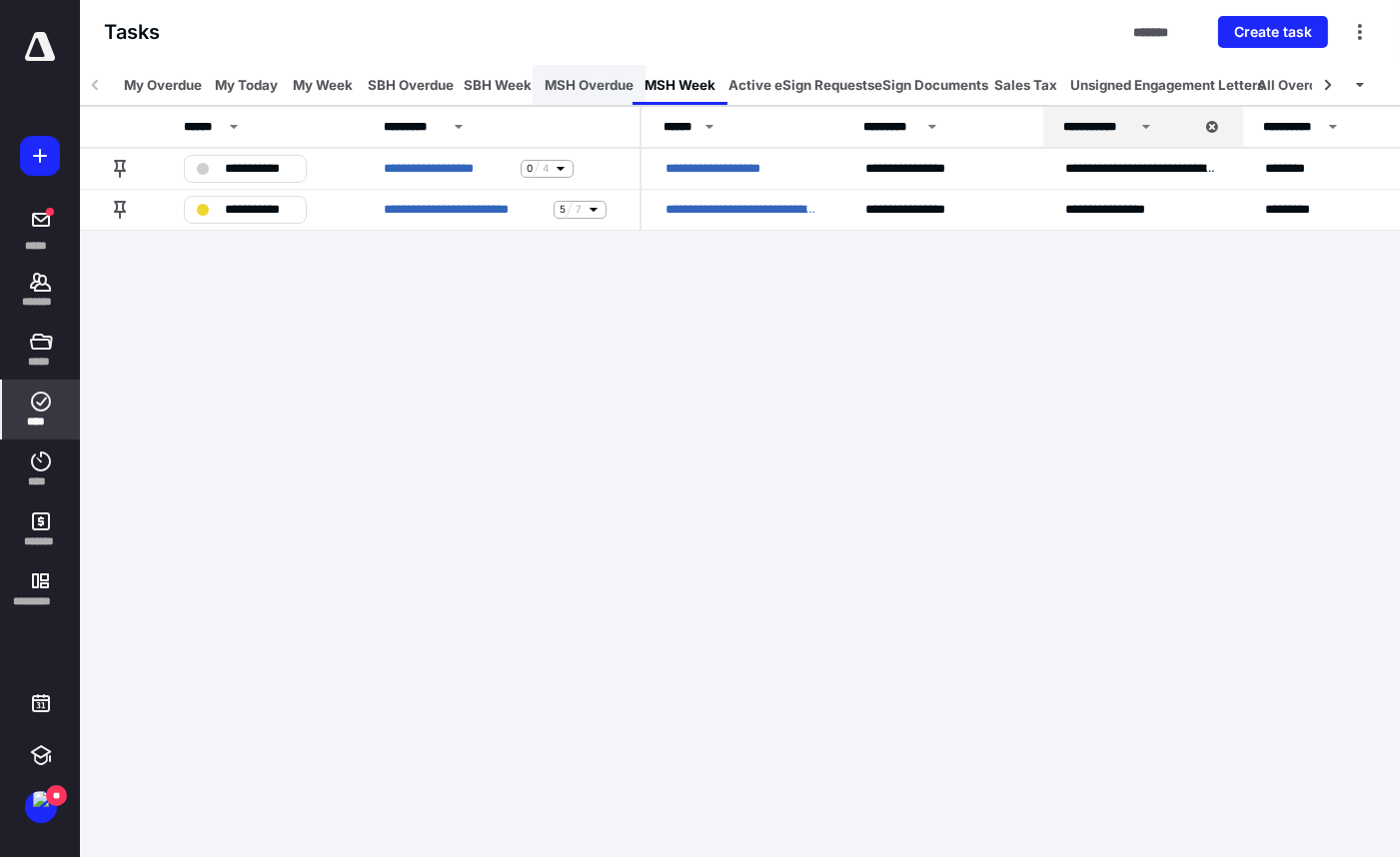 click on "MSH Overdue" at bounding box center [589, 85] 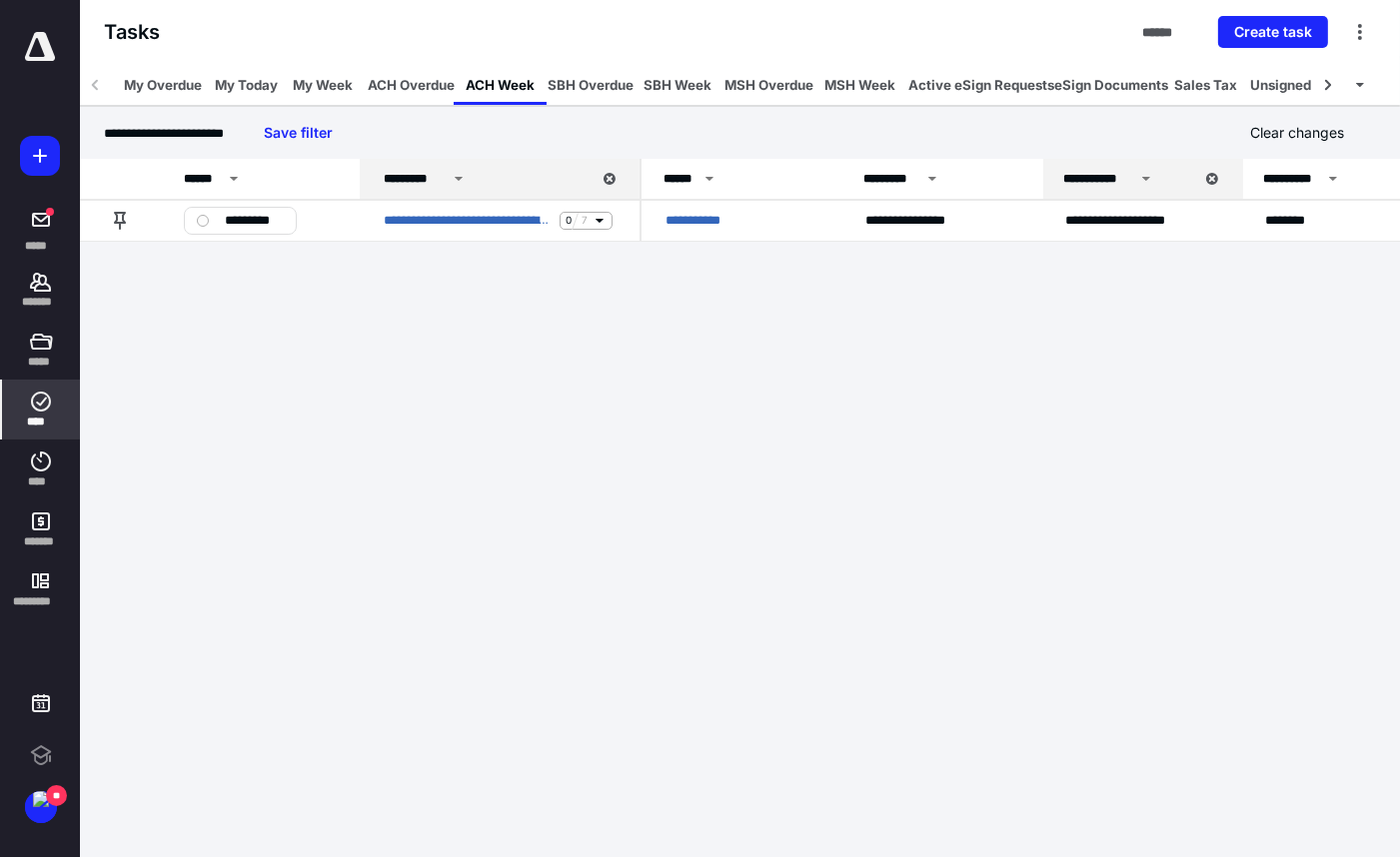 scroll, scrollTop: 0, scrollLeft: 0, axis: both 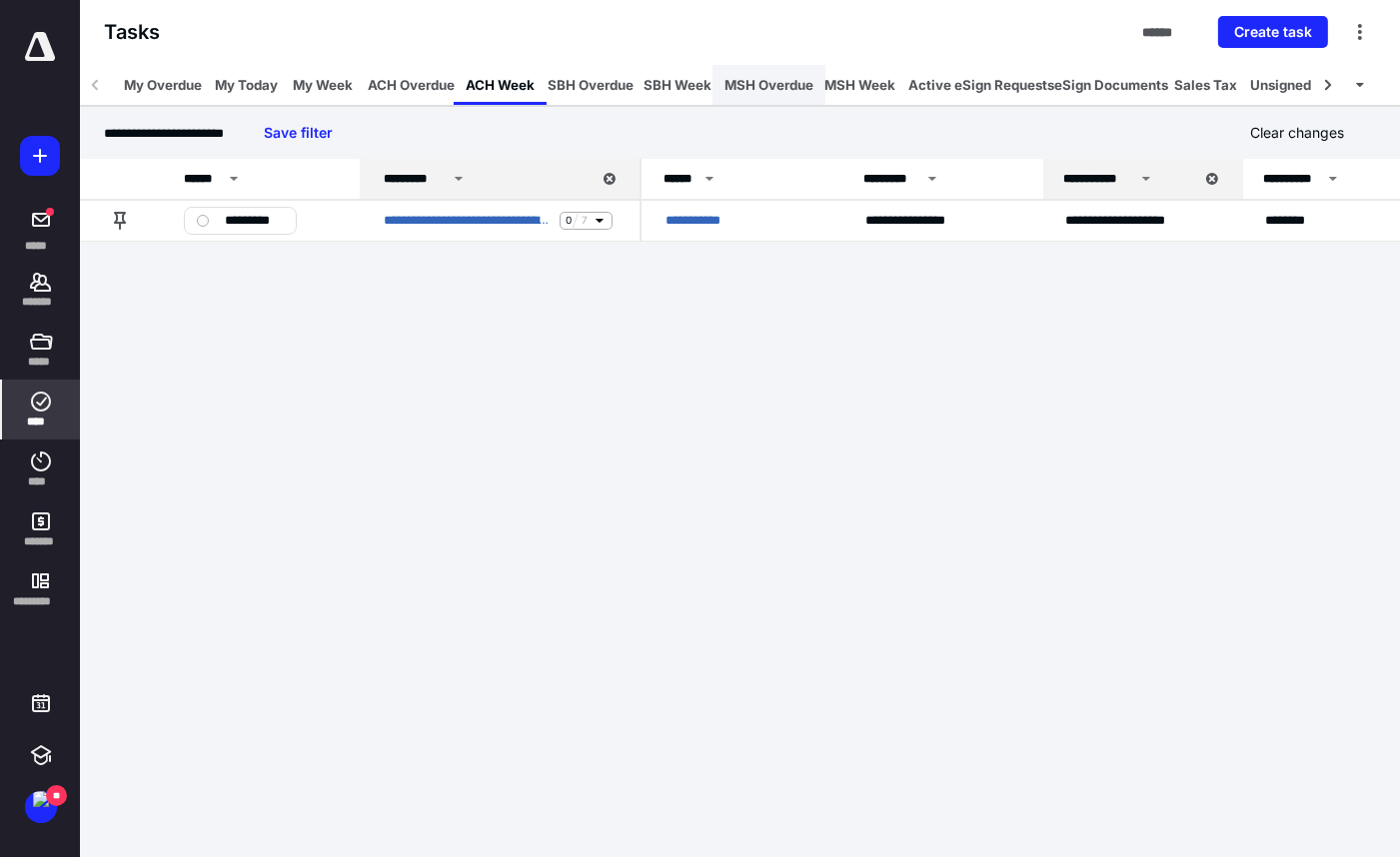 click on "MSH Overdue" at bounding box center [768, 85] 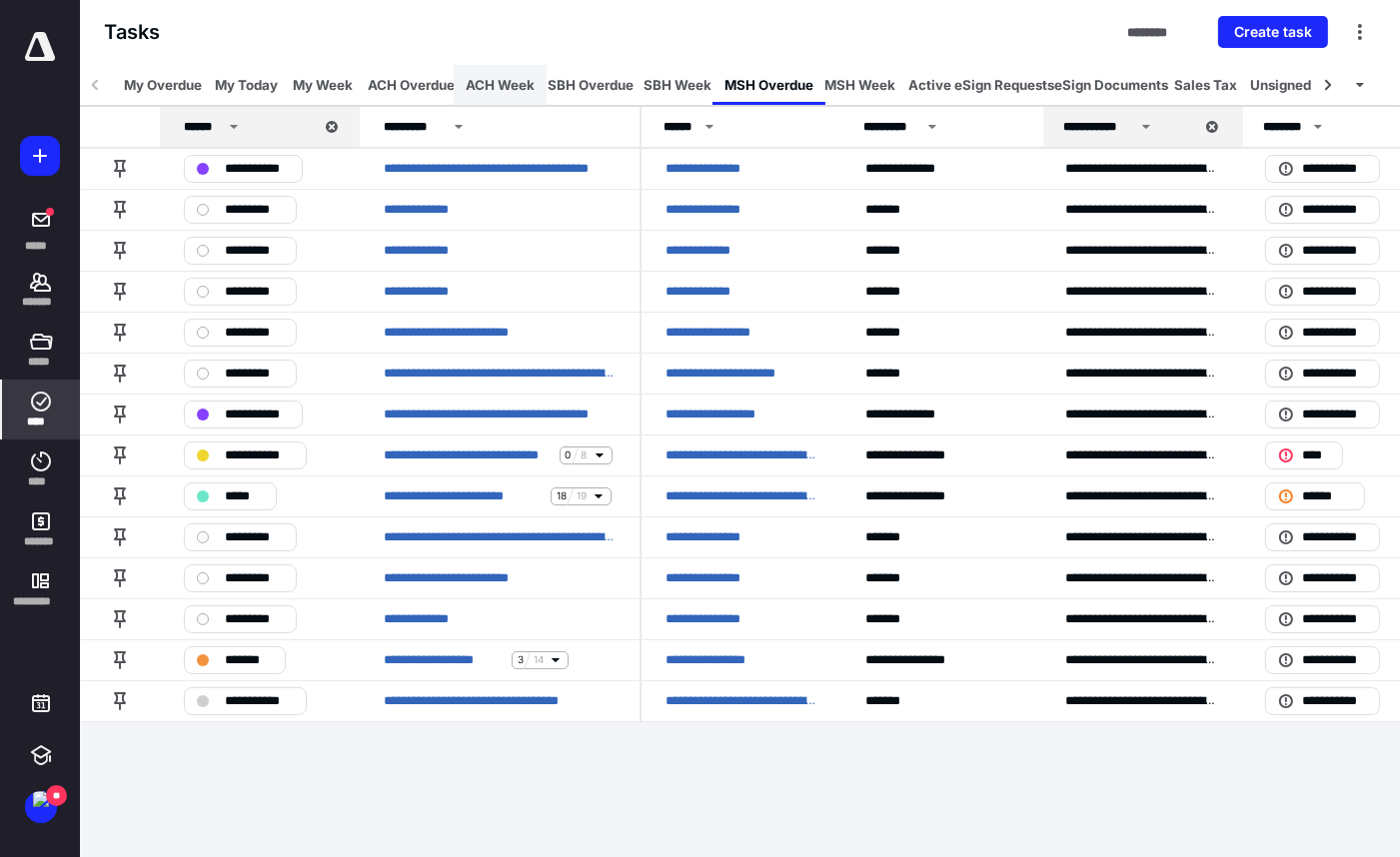 click on "ACH Week" at bounding box center (500, 85) 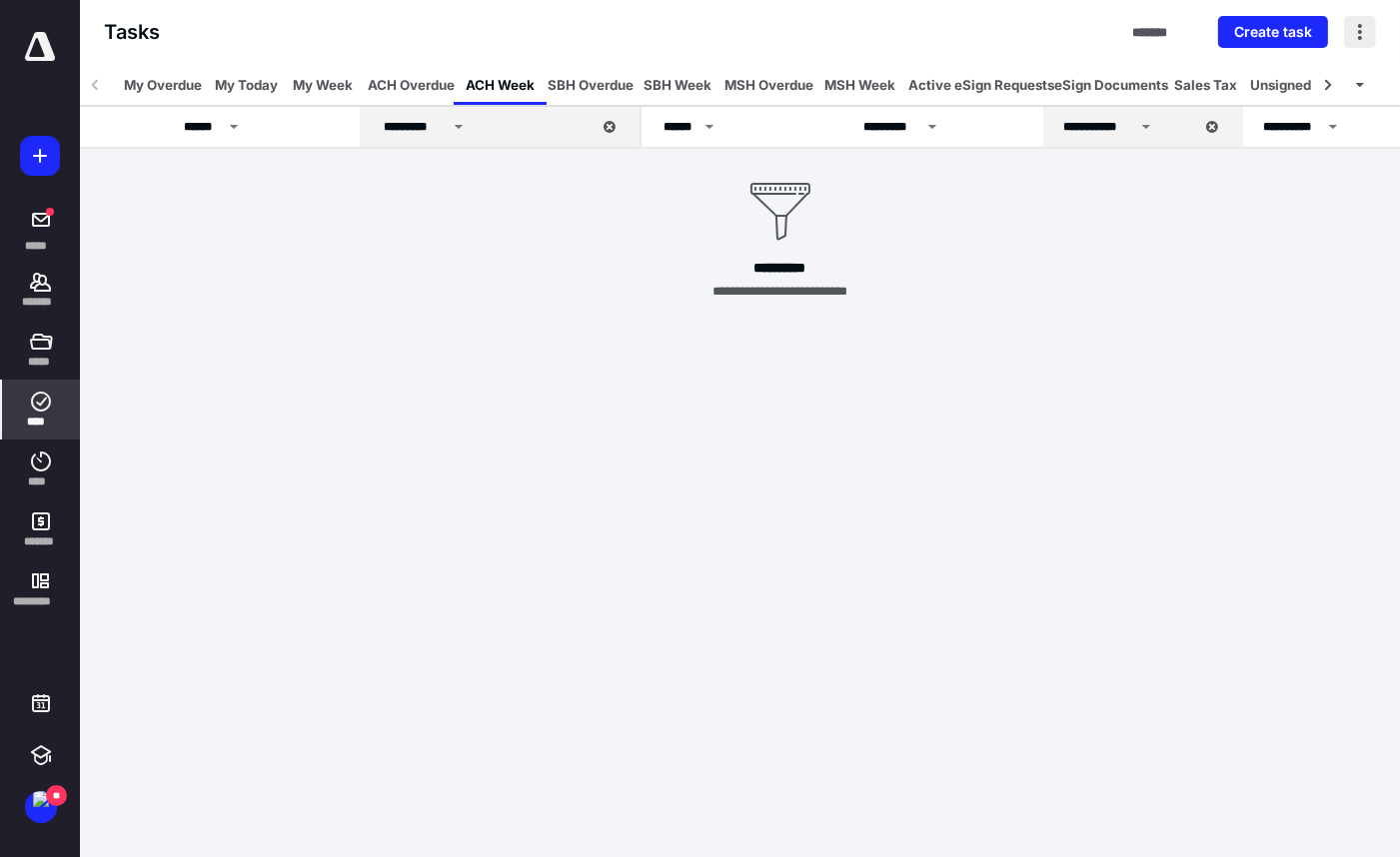 click at bounding box center [1360, 32] 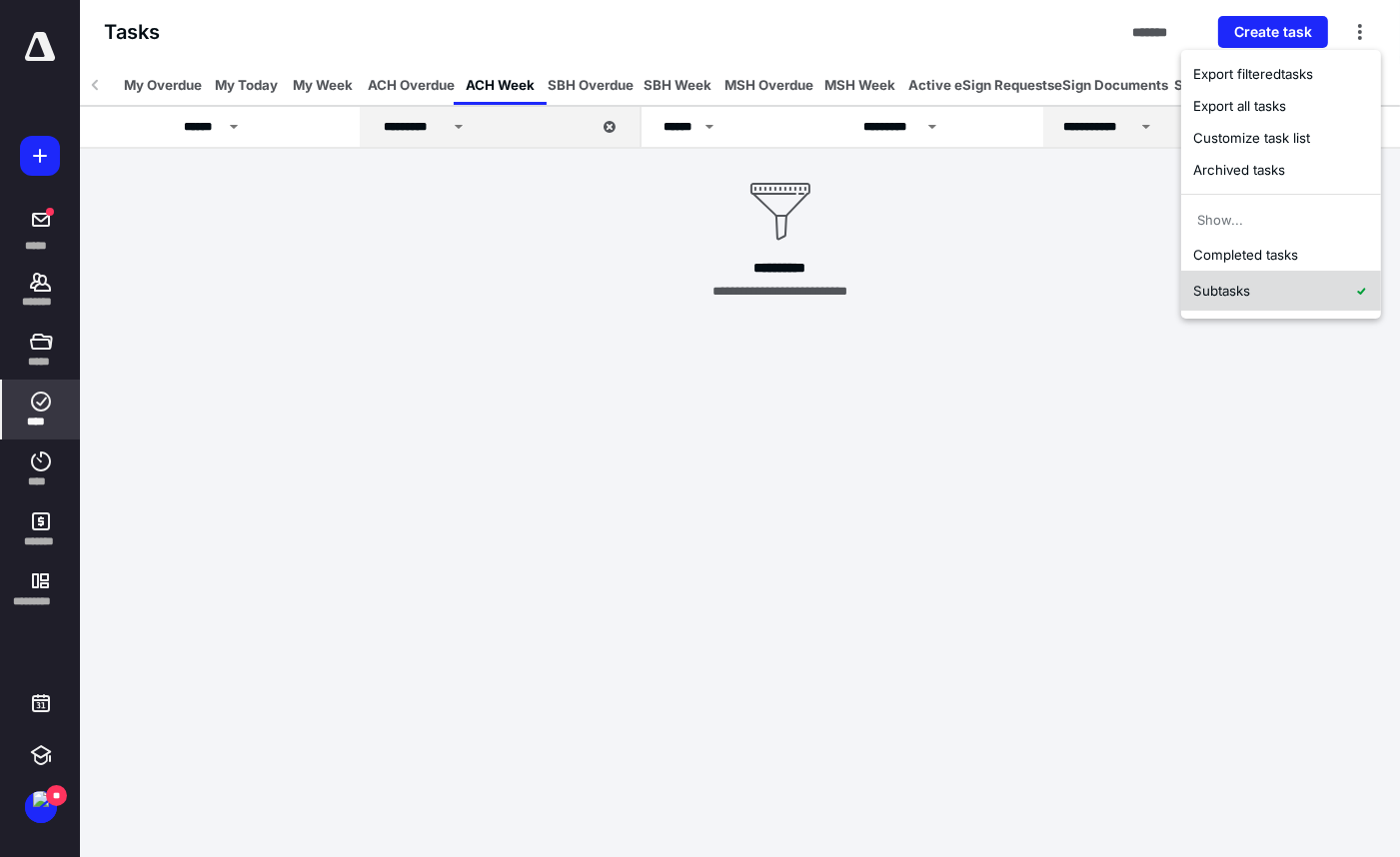 click on "Subtasks" at bounding box center [1281, 291] 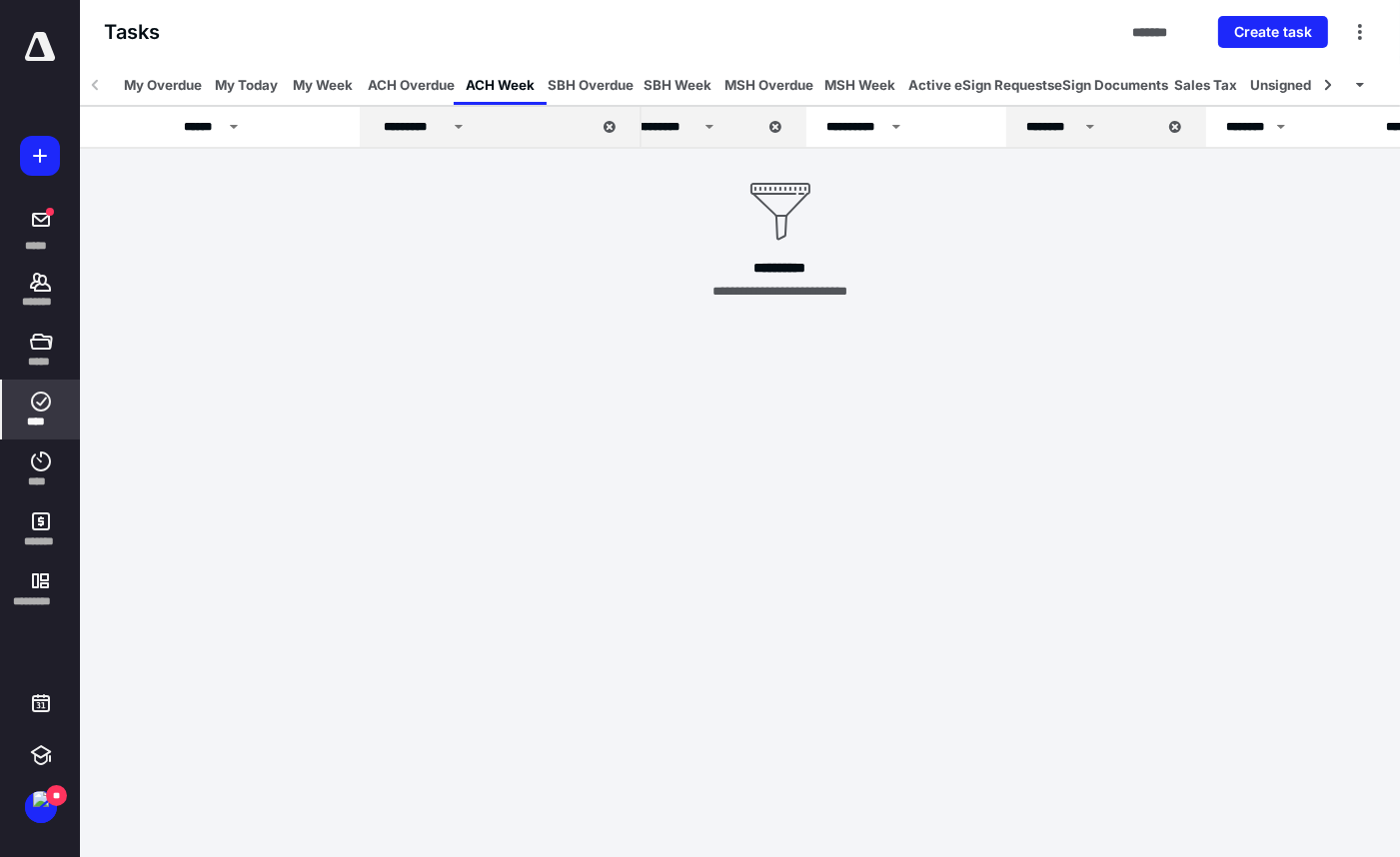scroll, scrollTop: 0, scrollLeft: 451, axis: horizontal 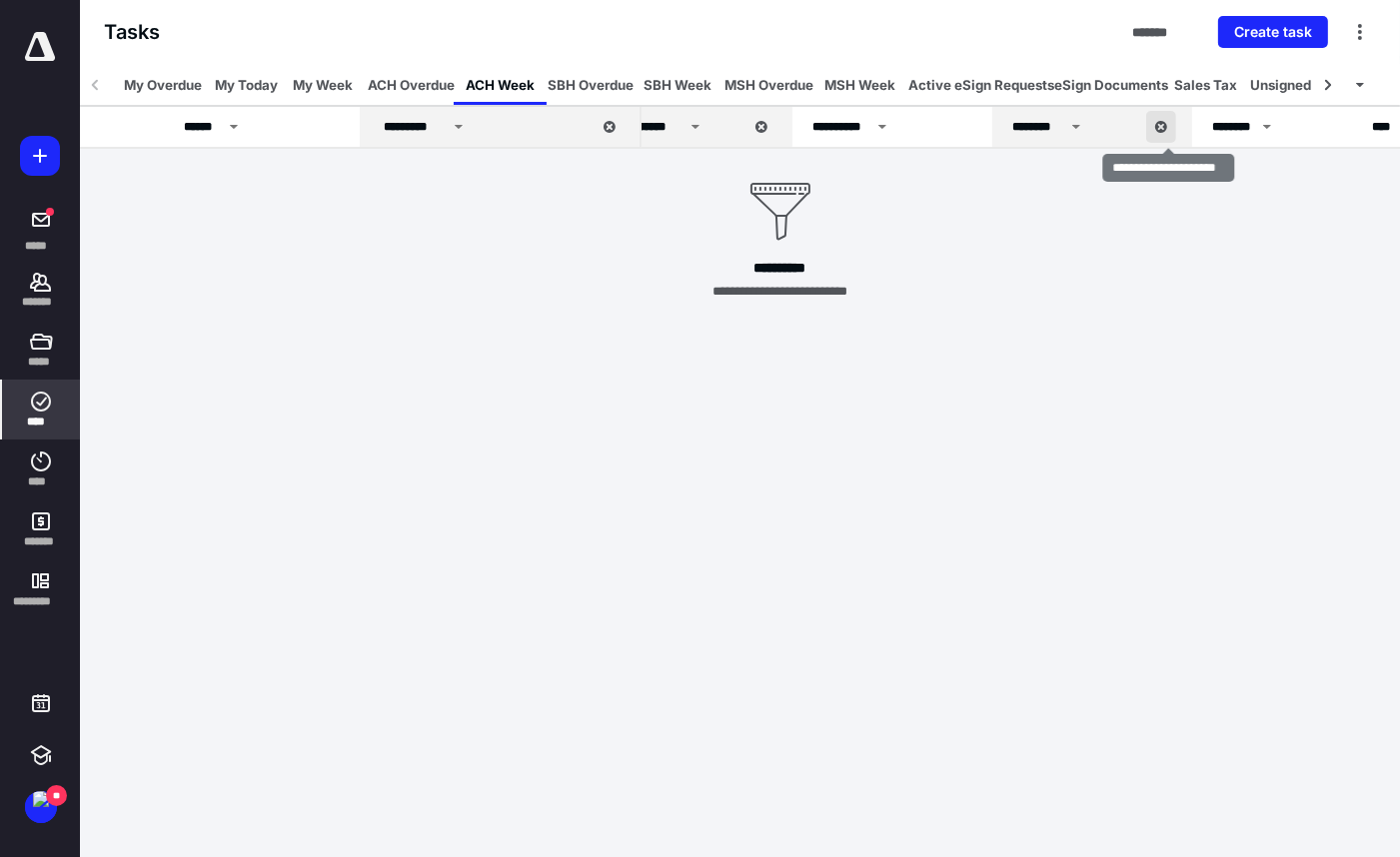 click at bounding box center (1161, 127) 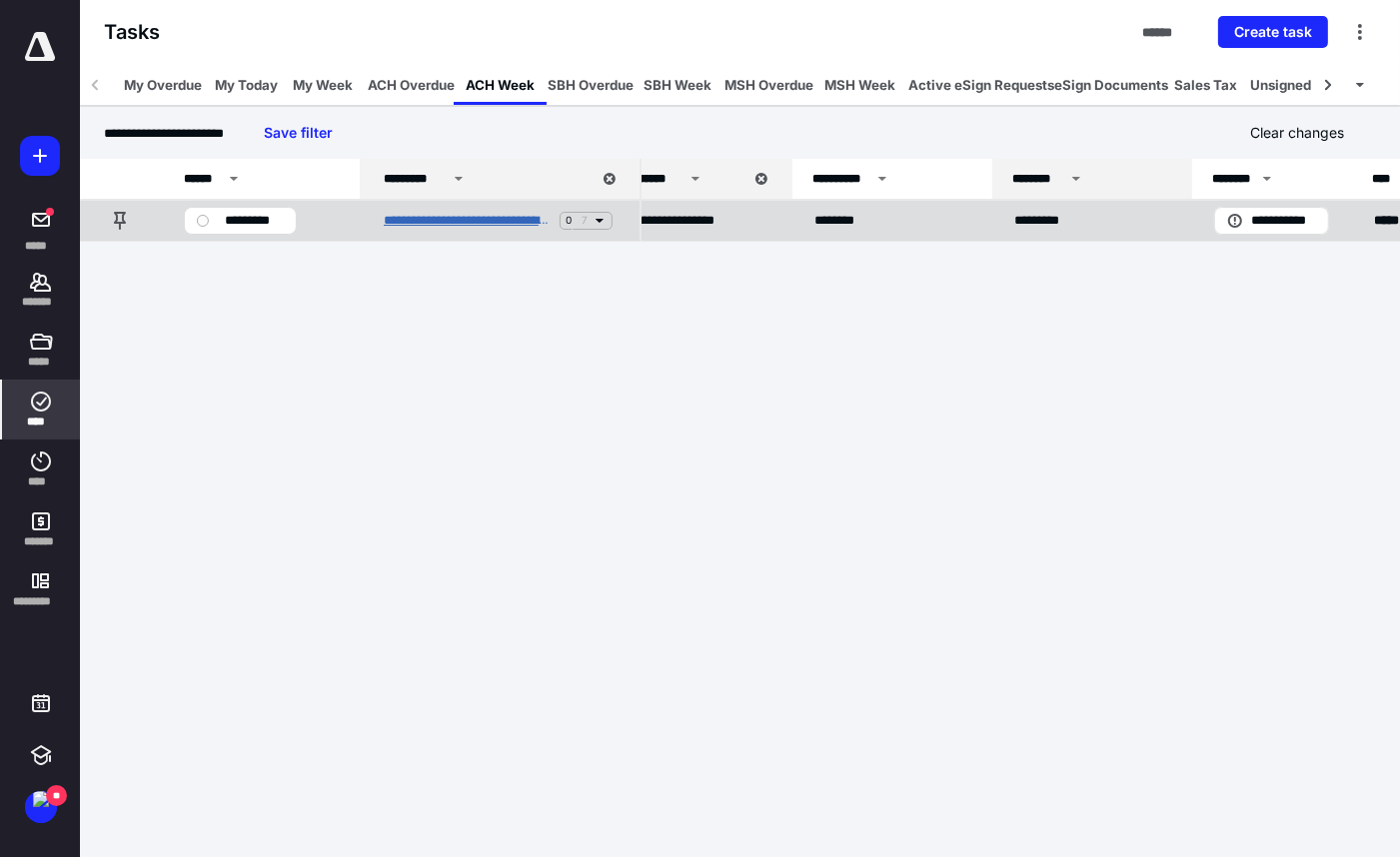 click on "**********" at bounding box center [468, 220] 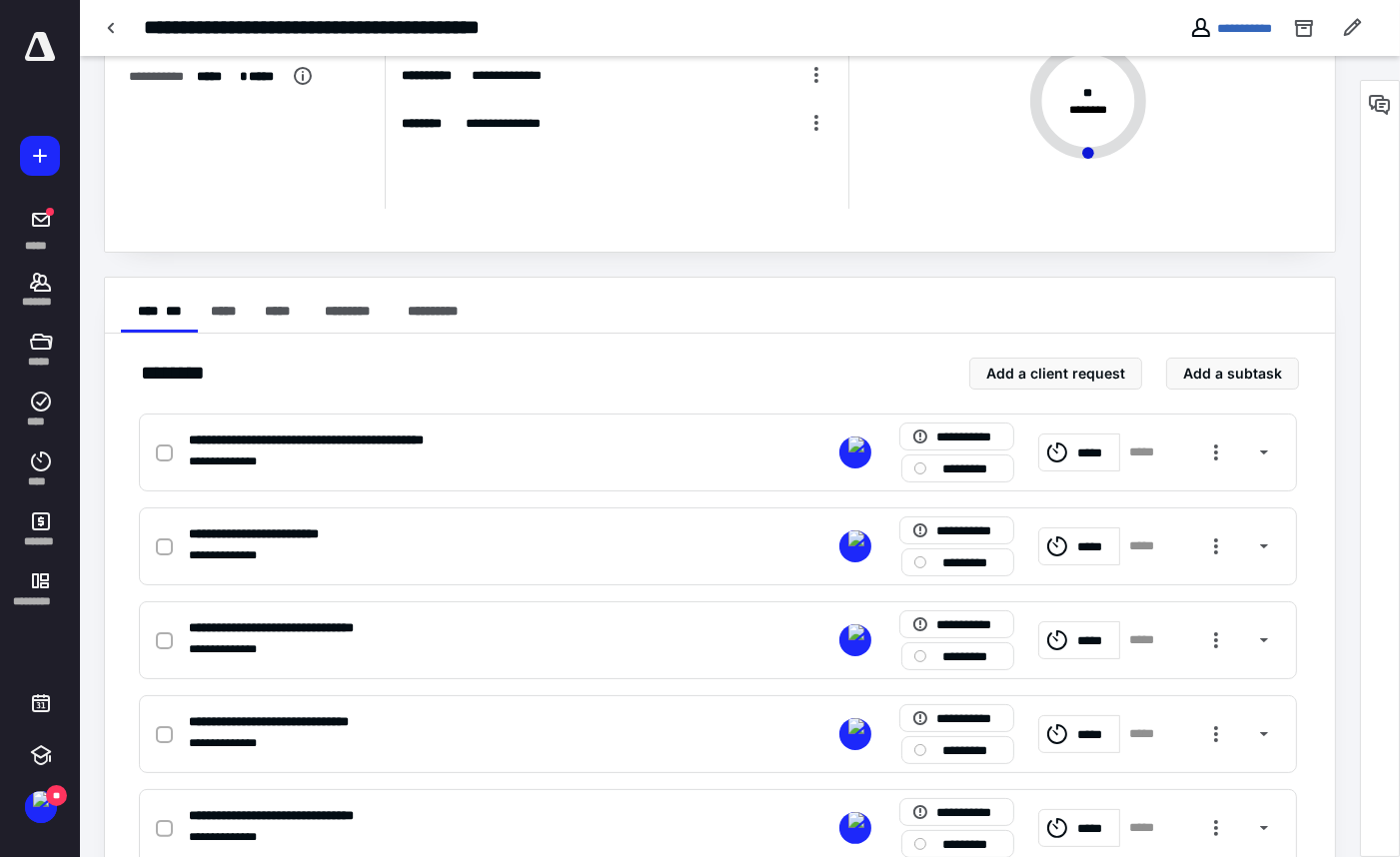 scroll, scrollTop: 172, scrollLeft: 0, axis: vertical 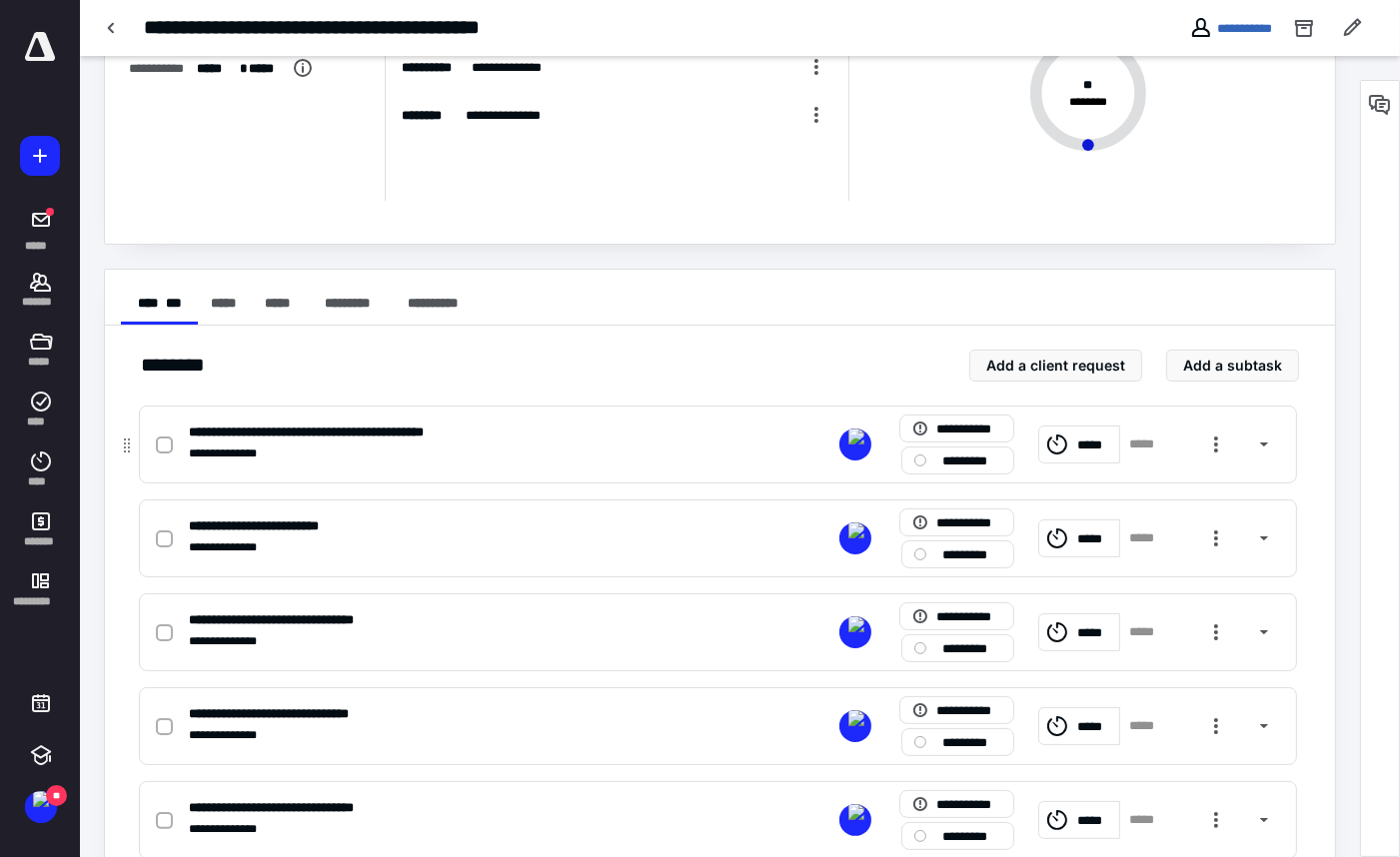 click on "**********" at bounding box center [456, 453] 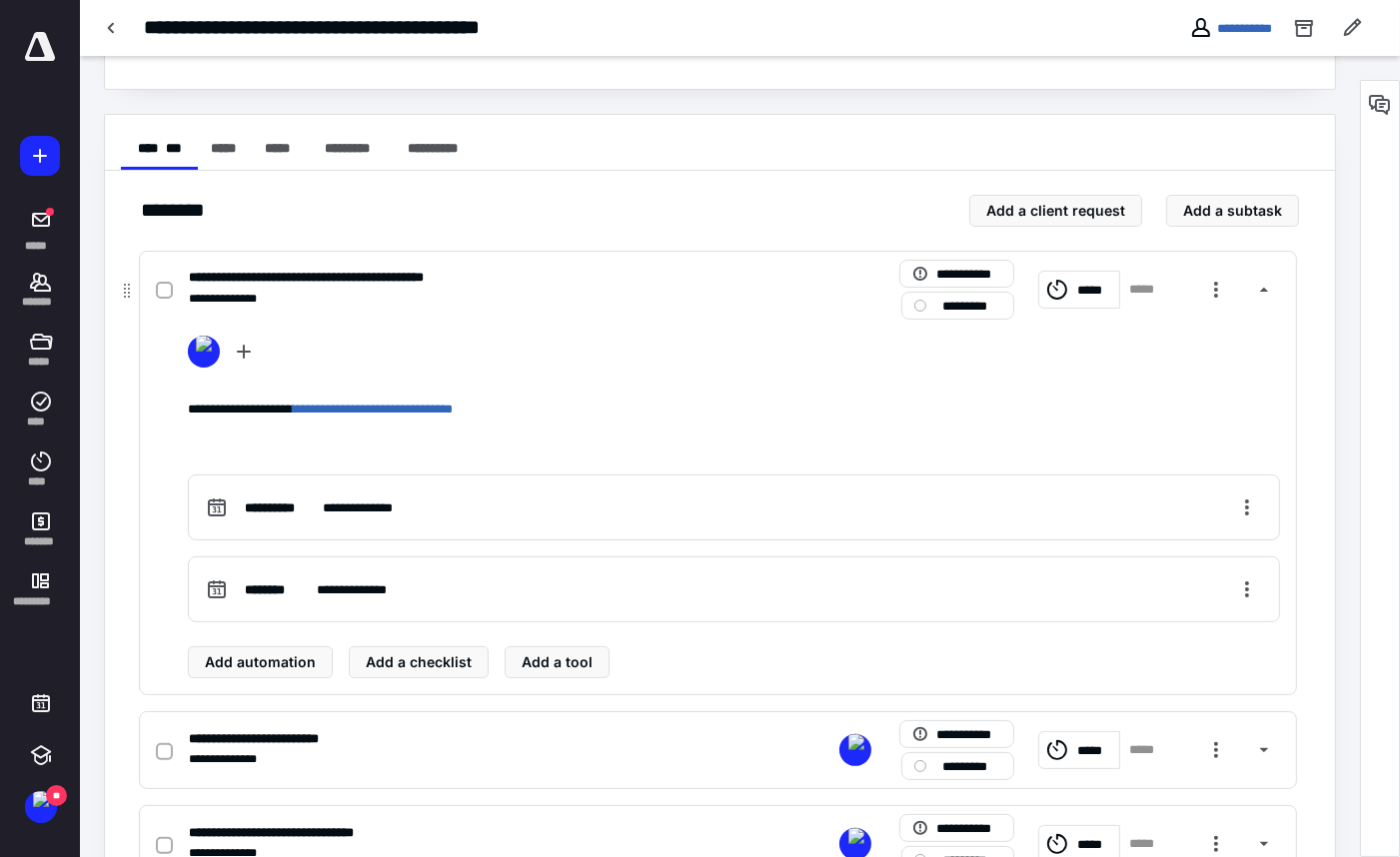 scroll, scrollTop: 332, scrollLeft: 0, axis: vertical 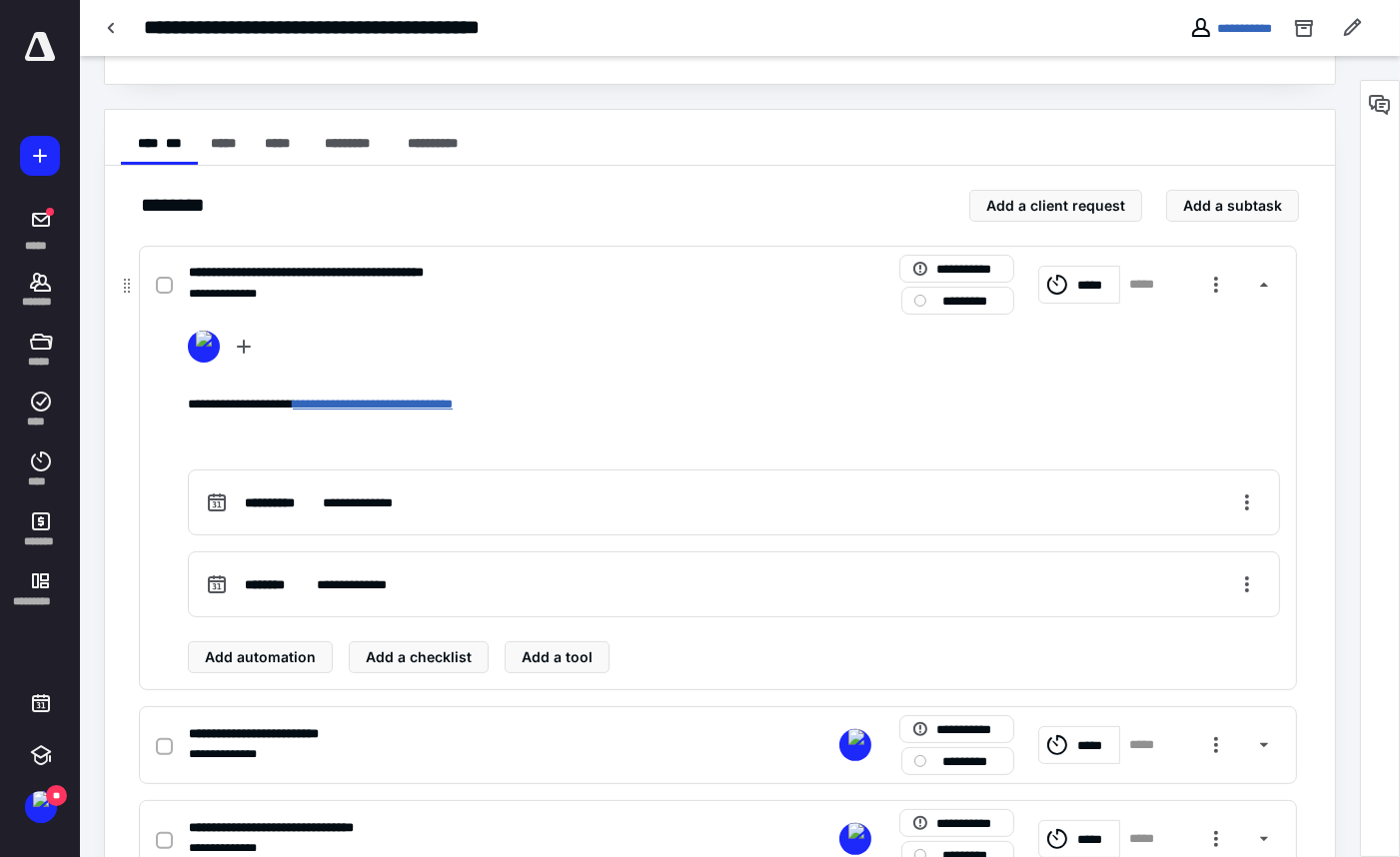 click on "**********" at bounding box center (373, 404) 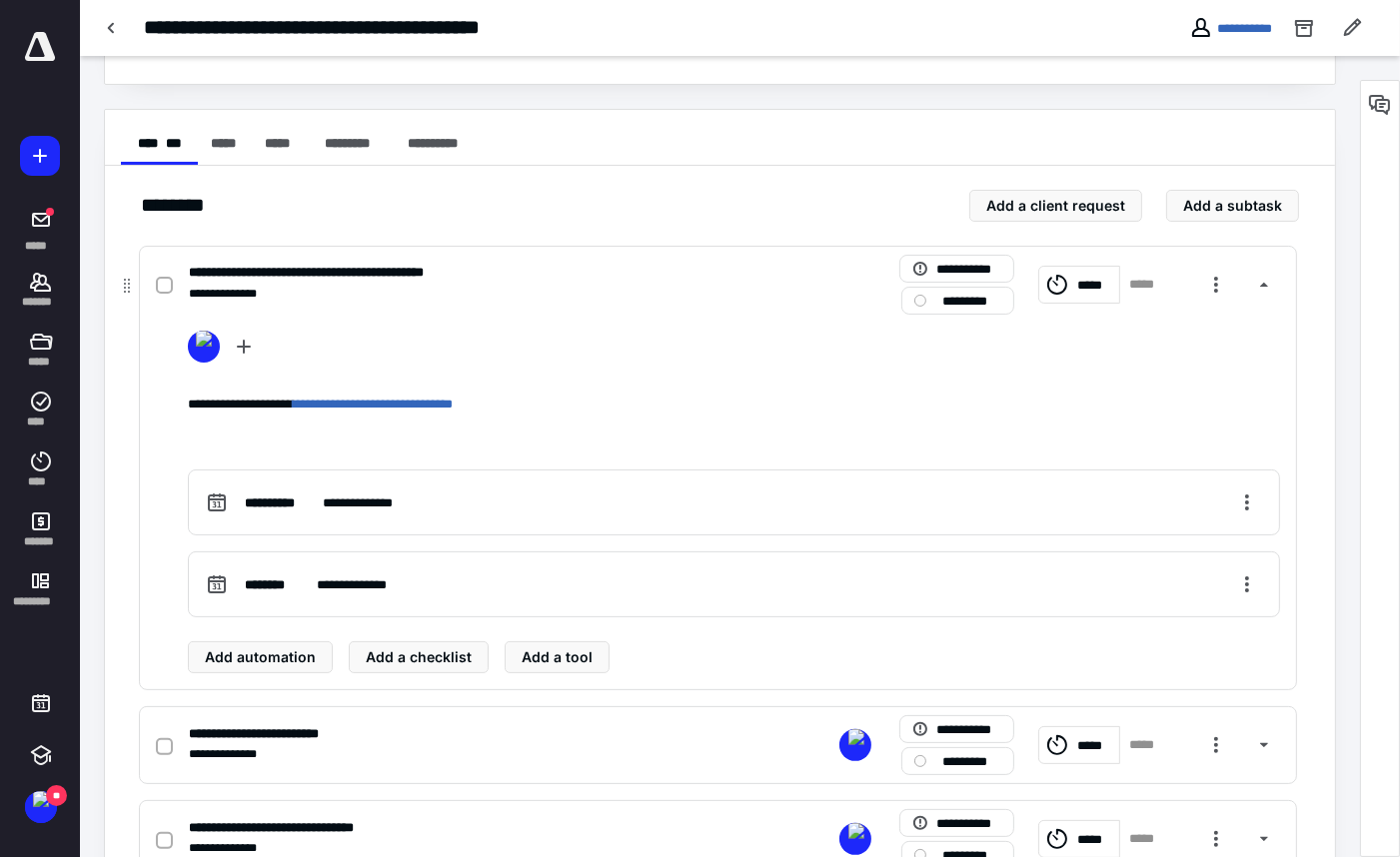 click 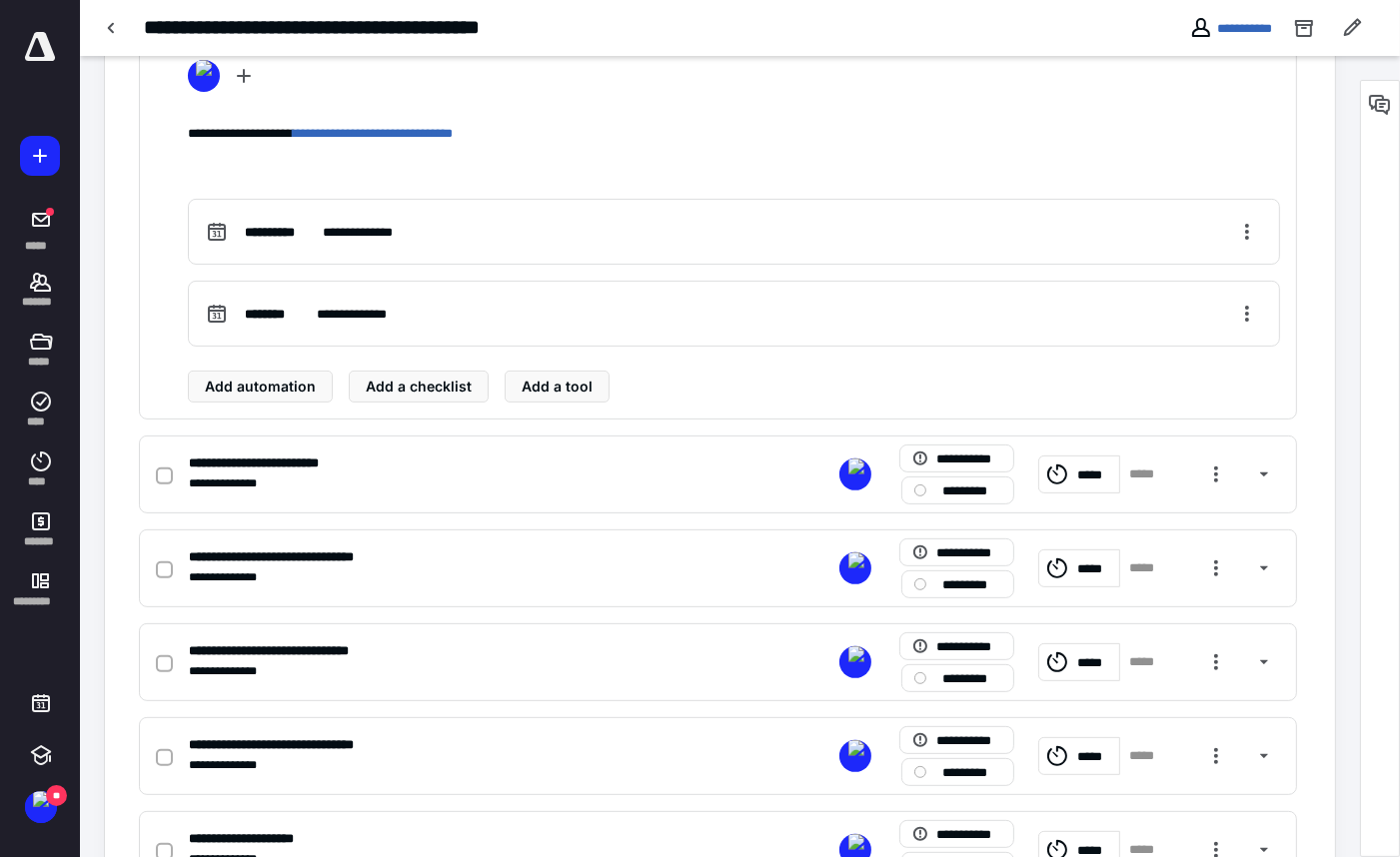 scroll, scrollTop: 667, scrollLeft: 0, axis: vertical 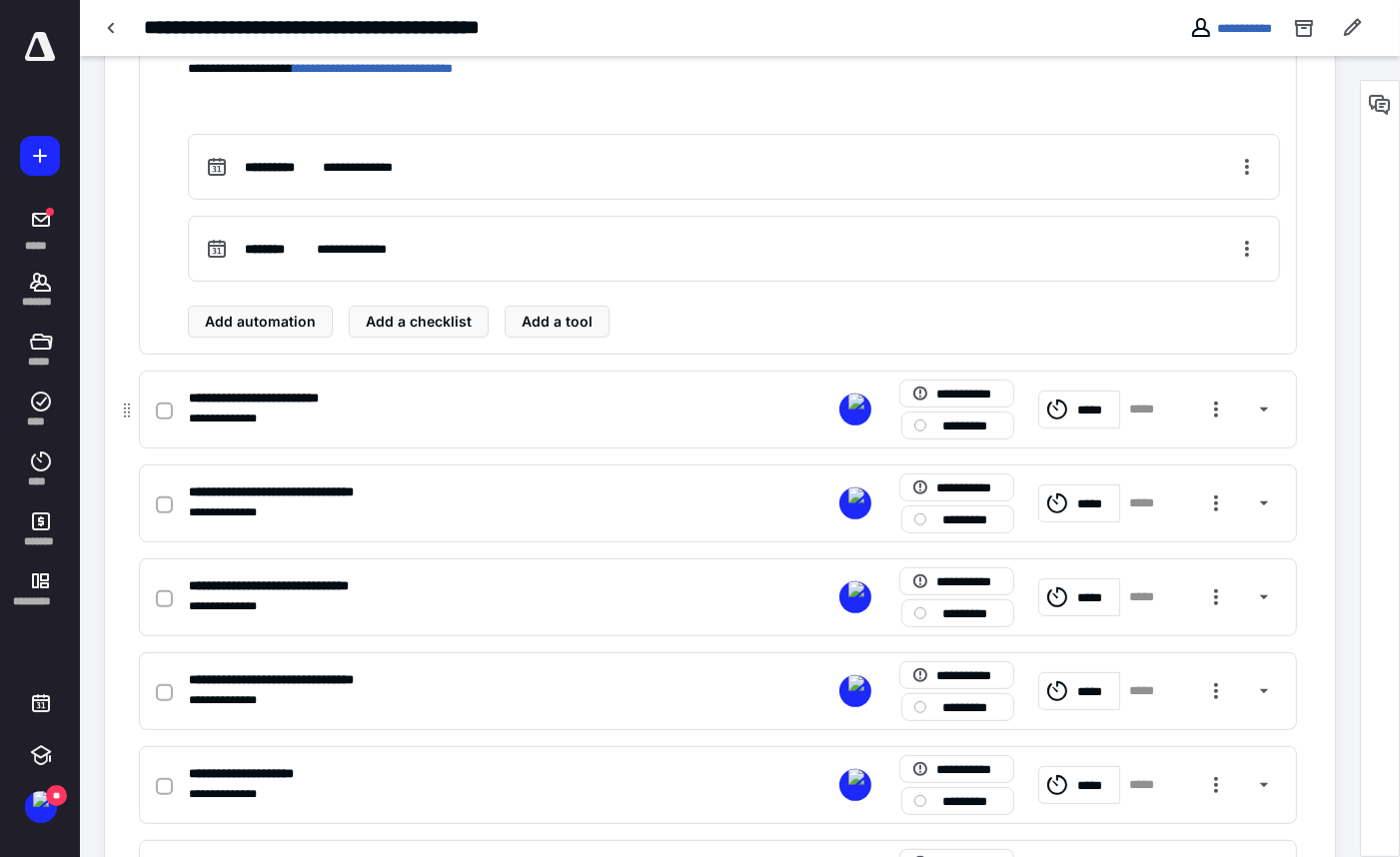 click on "**********" at bounding box center (456, 398) 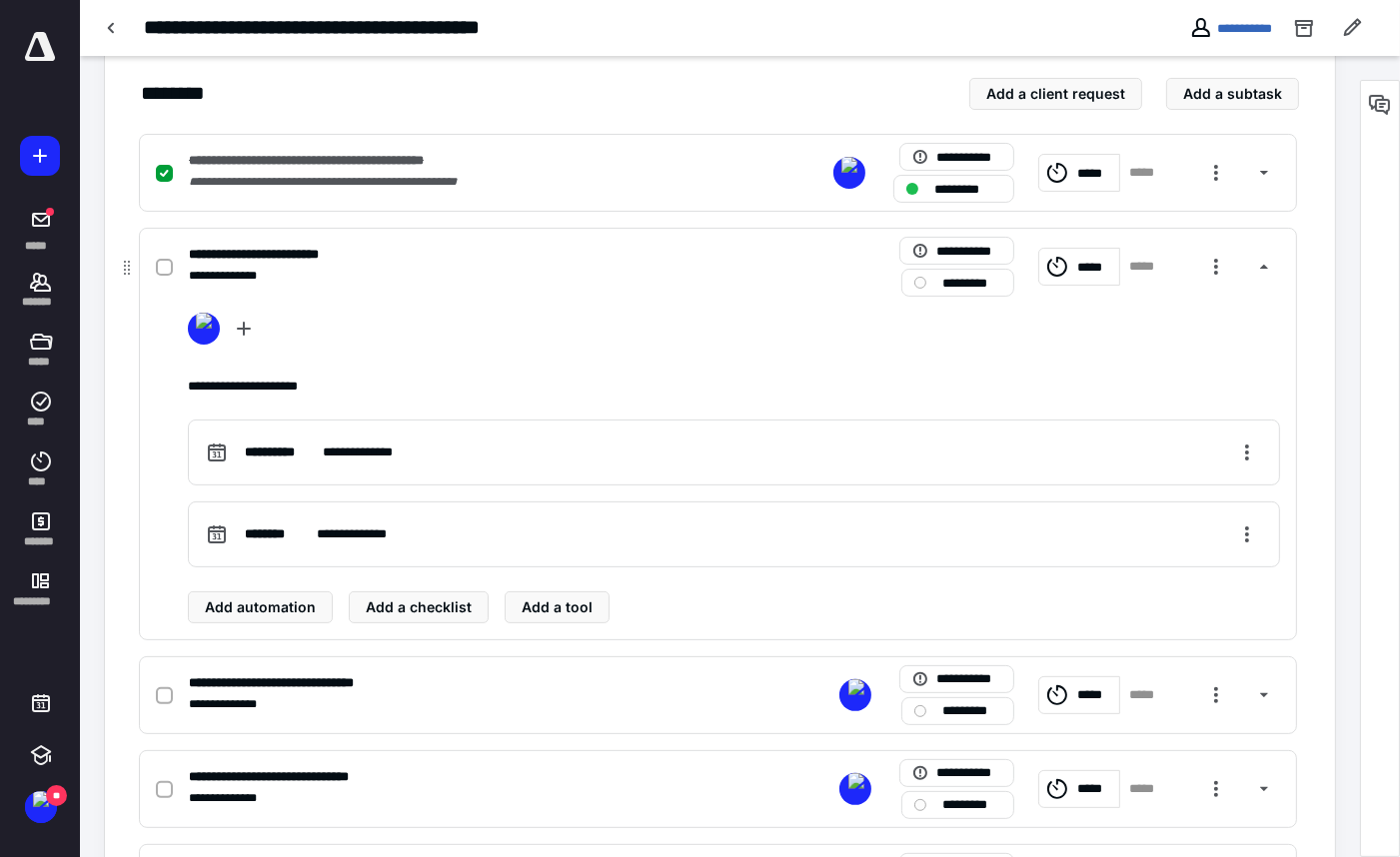 scroll, scrollTop: 433, scrollLeft: 0, axis: vertical 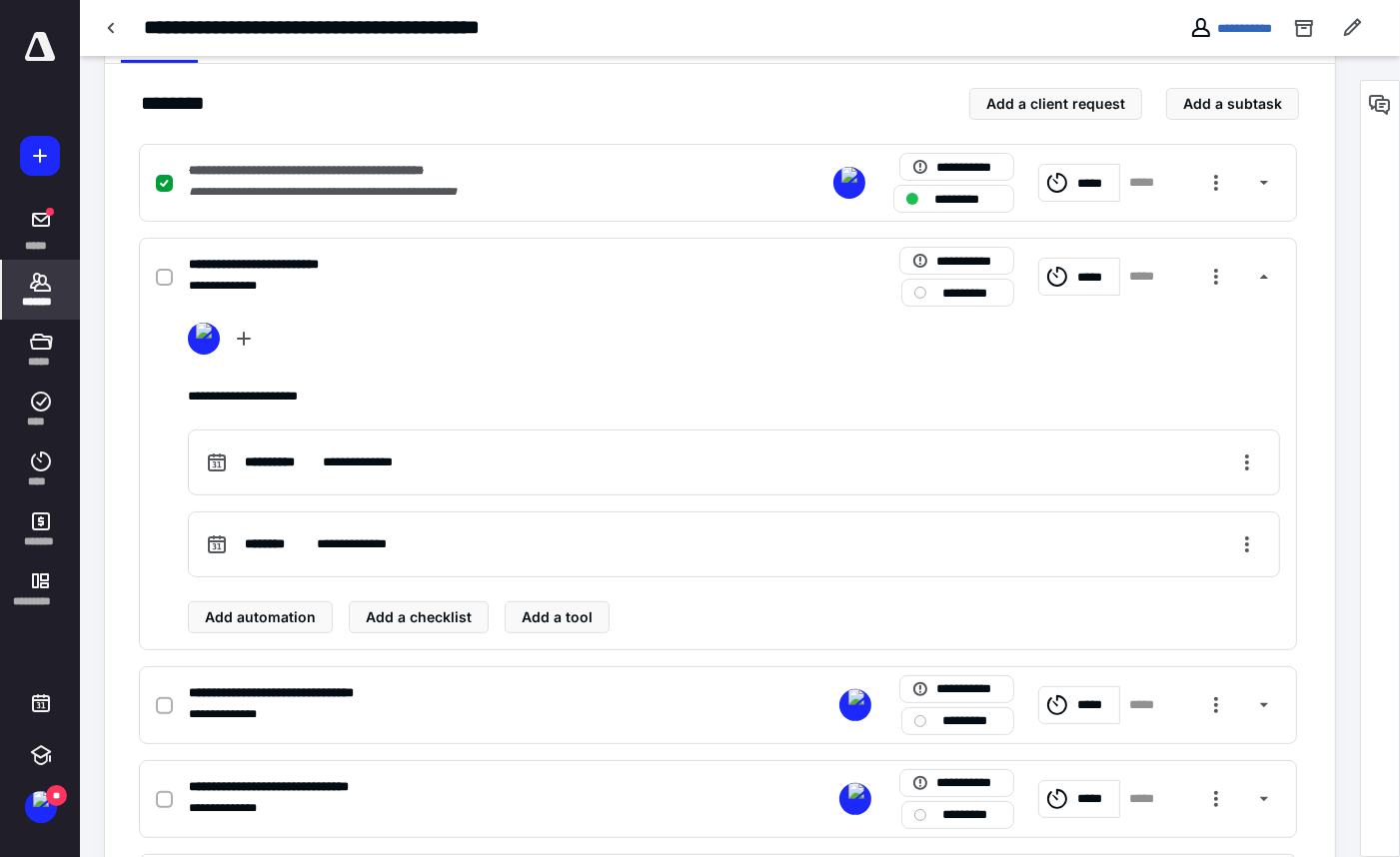 click 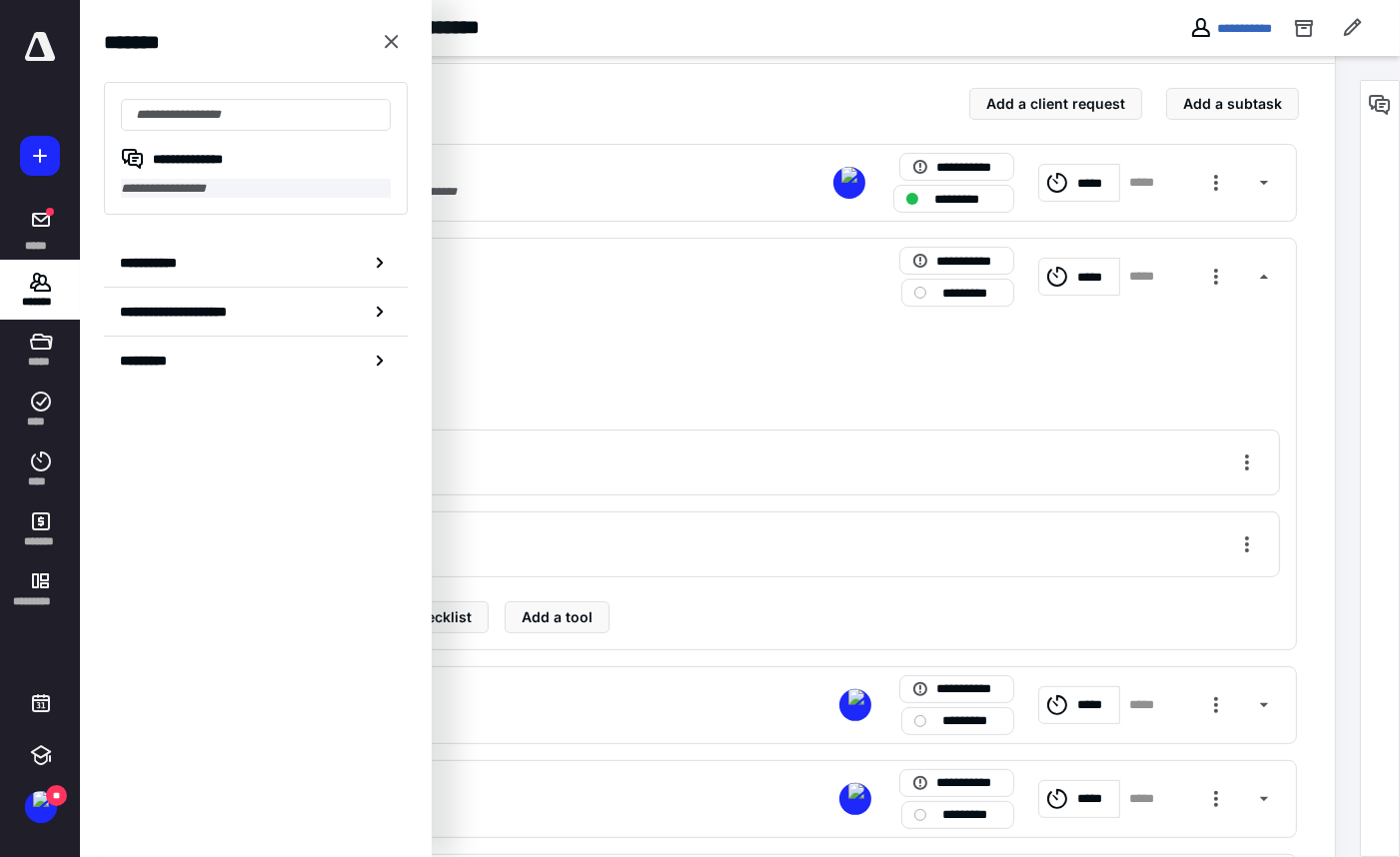 click on "**********" at bounding box center (256, 188) 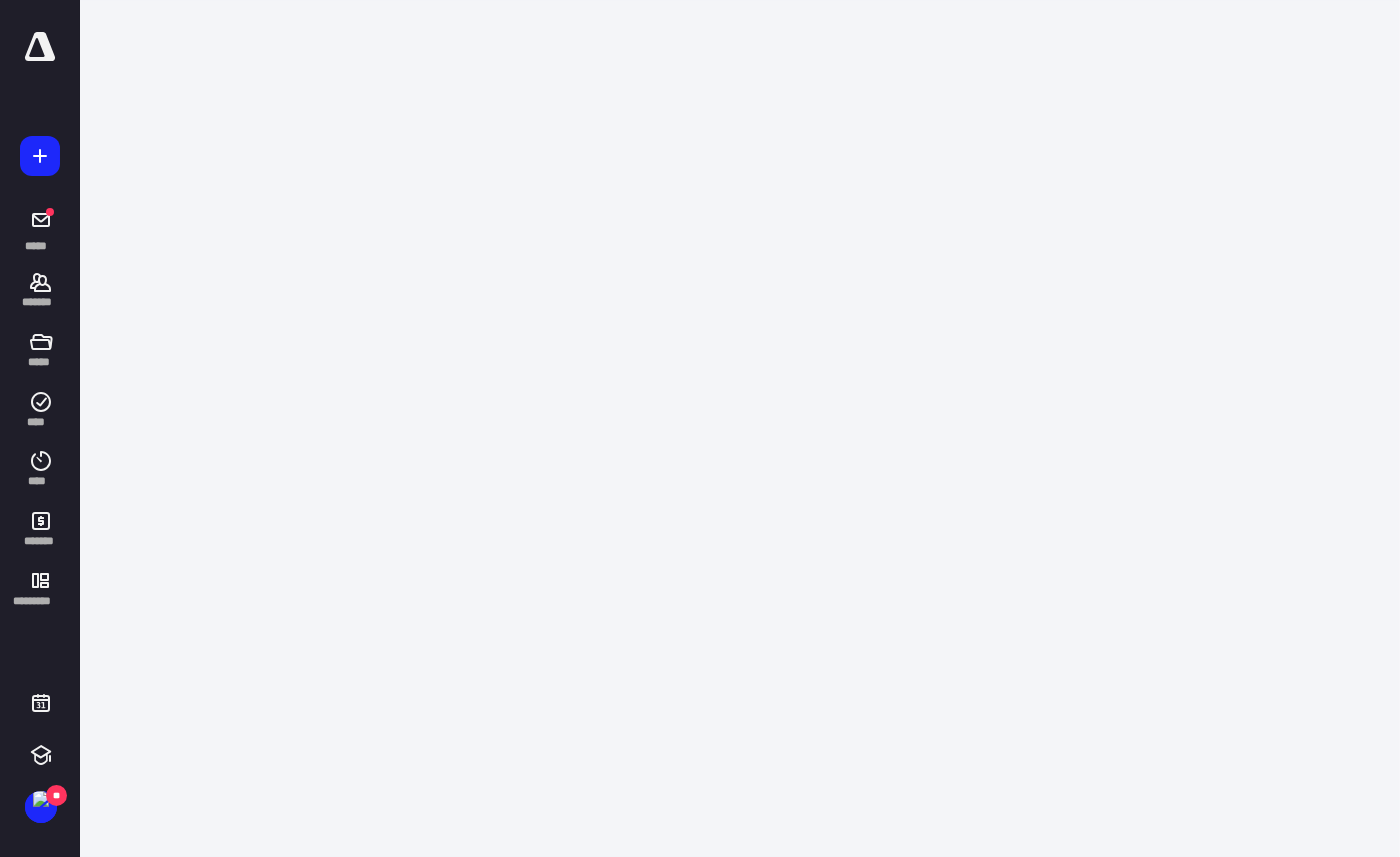 scroll, scrollTop: 0, scrollLeft: 0, axis: both 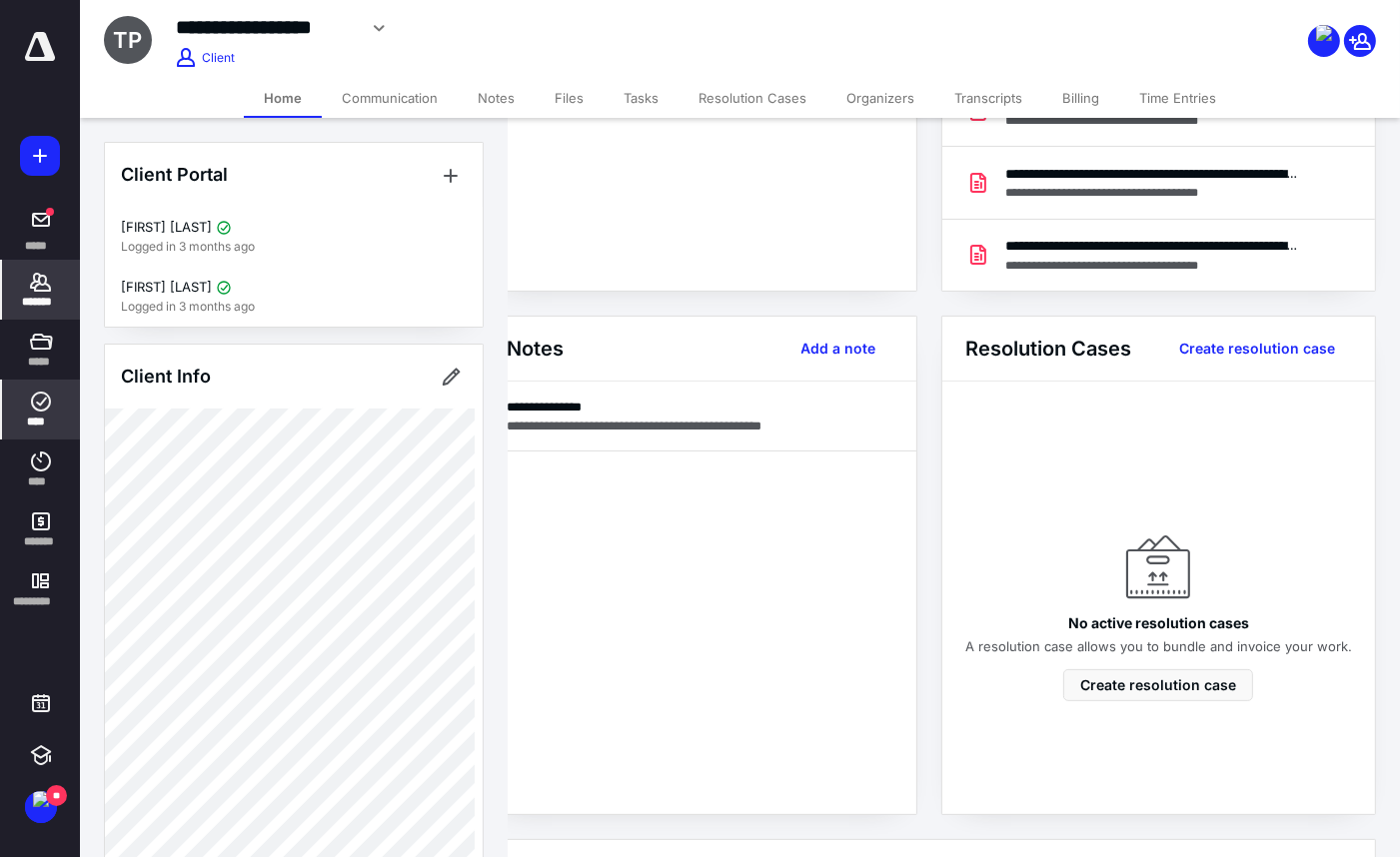 click 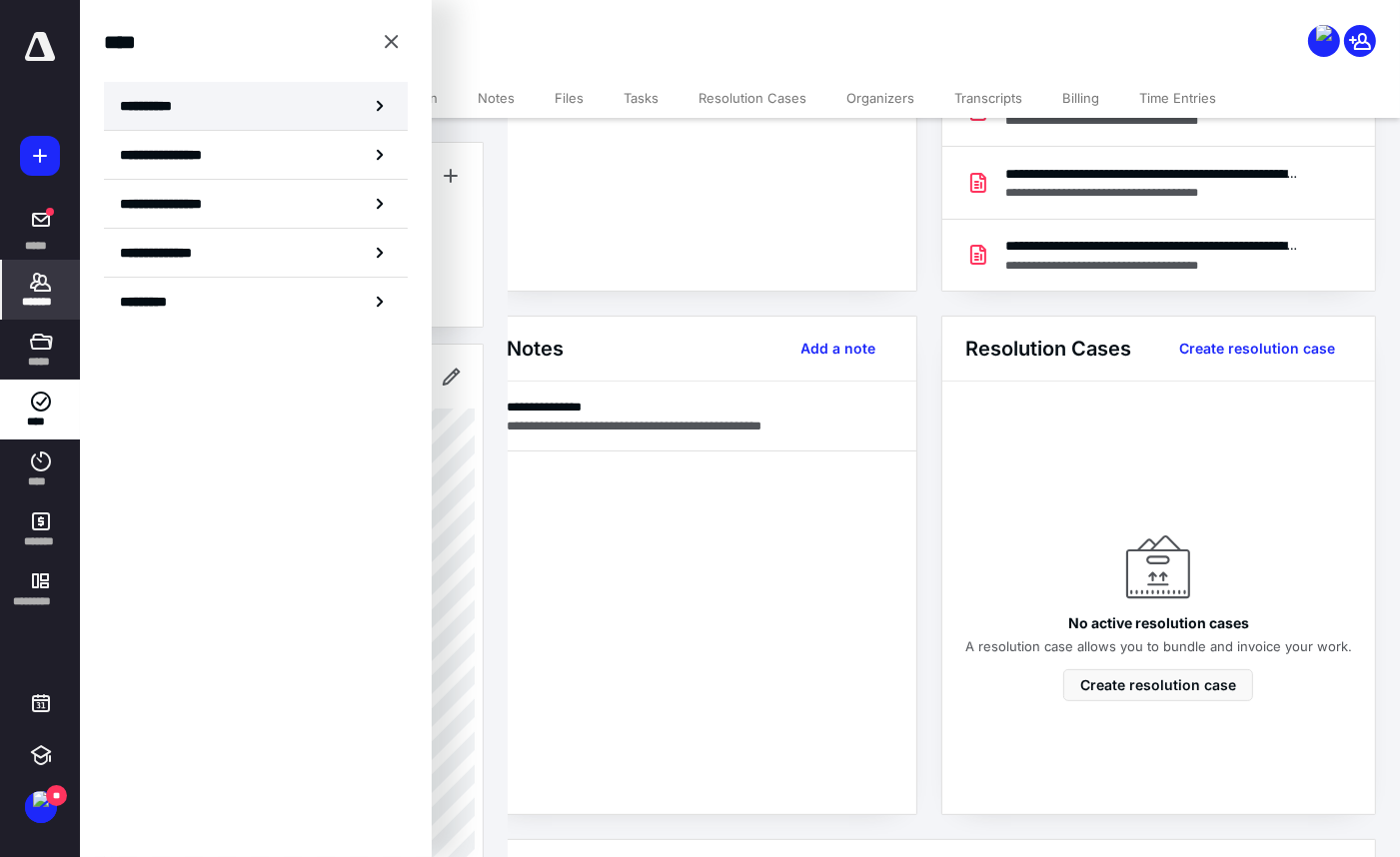 click on "**********" at bounding box center (256, 106) 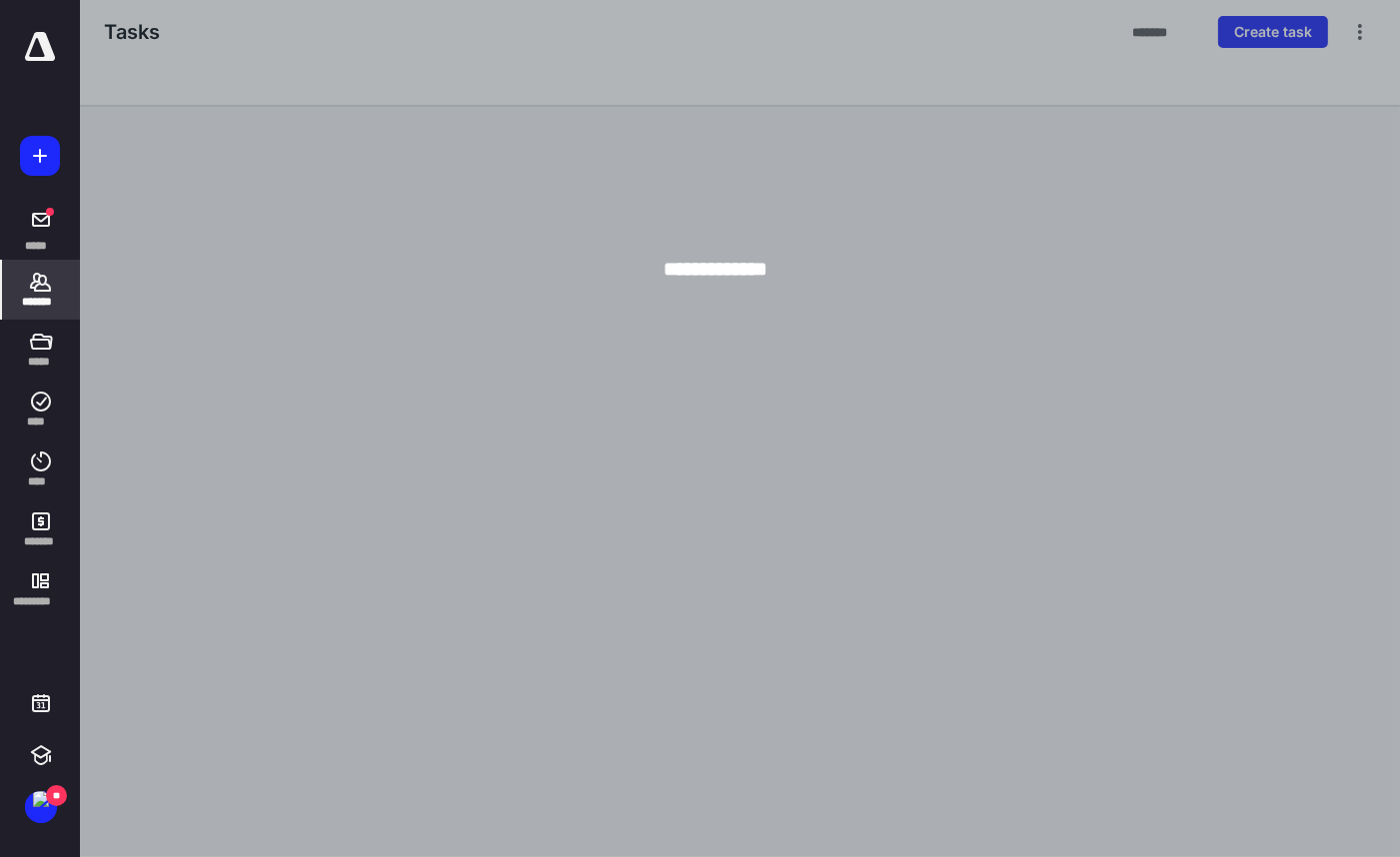 scroll, scrollTop: 0, scrollLeft: 0, axis: both 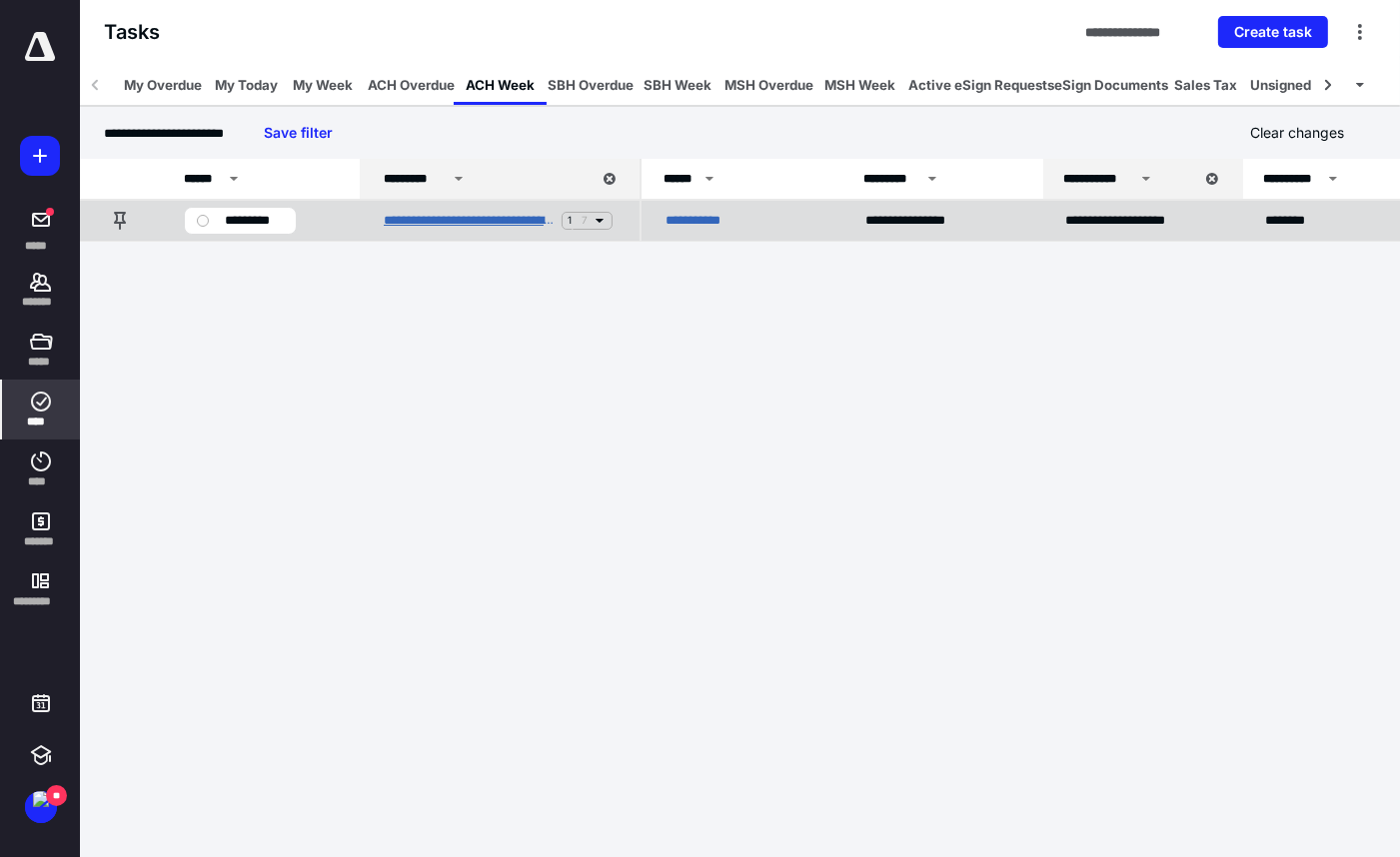 click on "**********" at bounding box center (469, 220) 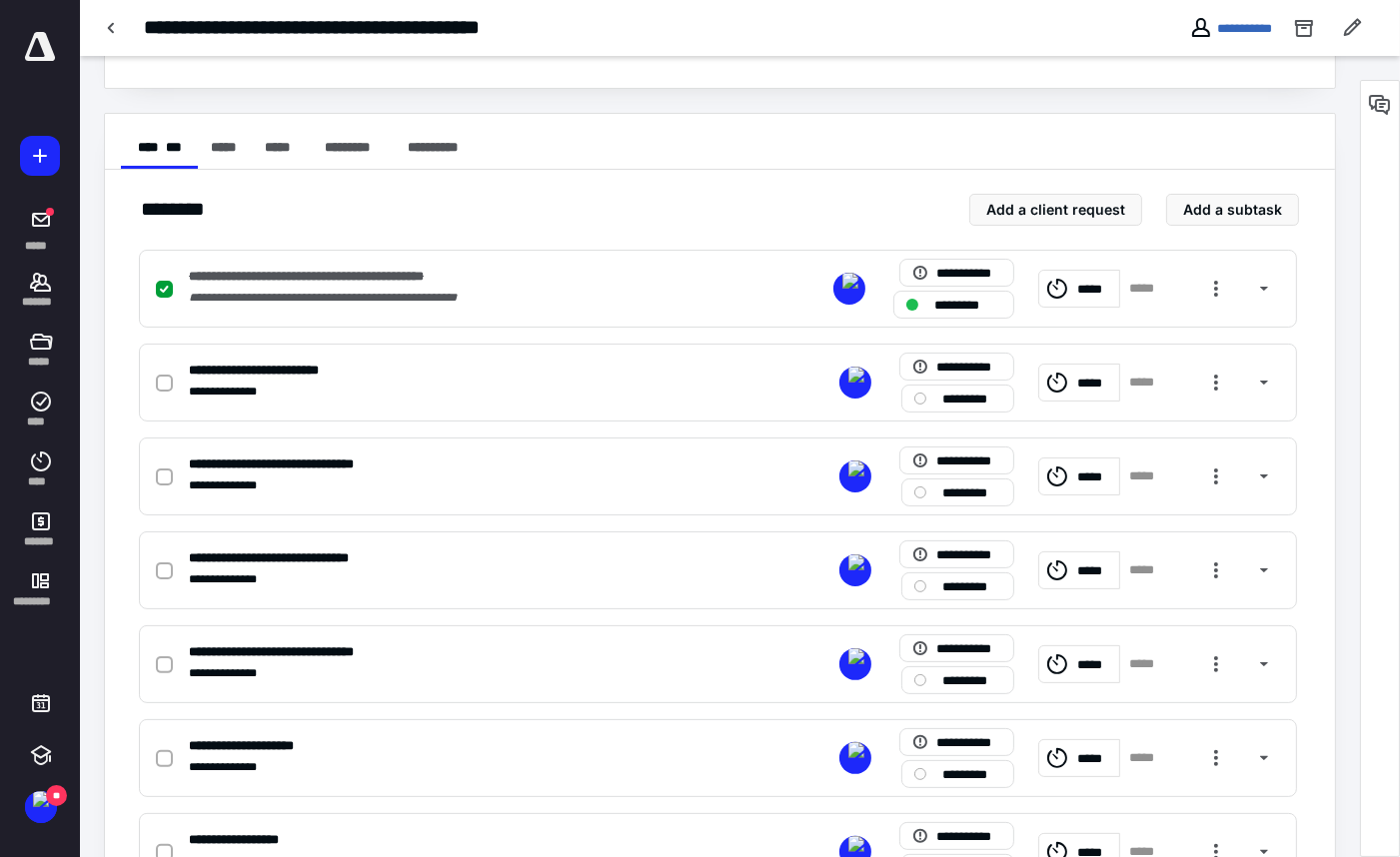scroll, scrollTop: 345, scrollLeft: 0, axis: vertical 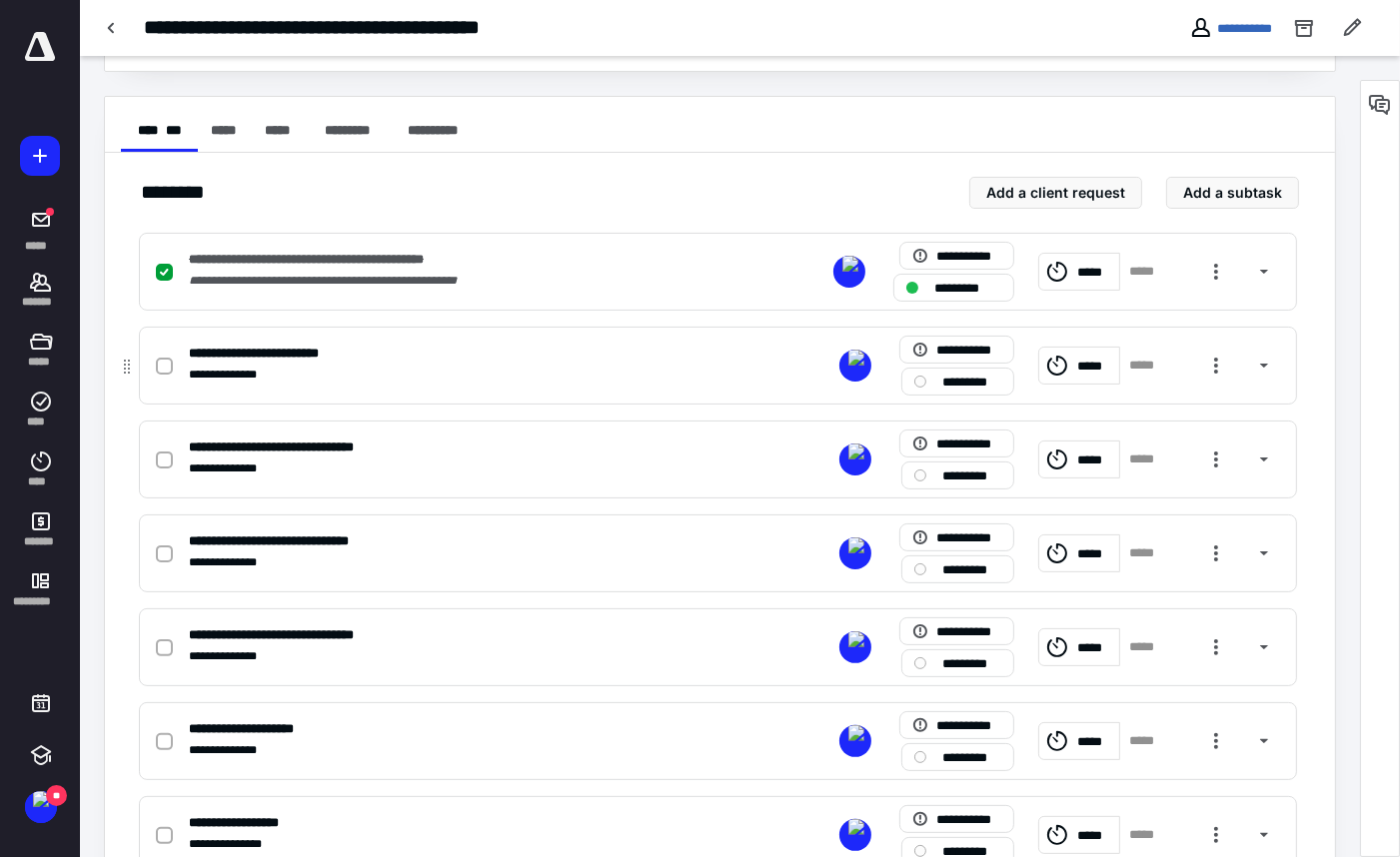 click on "**********" at bounding box center (456, 353) 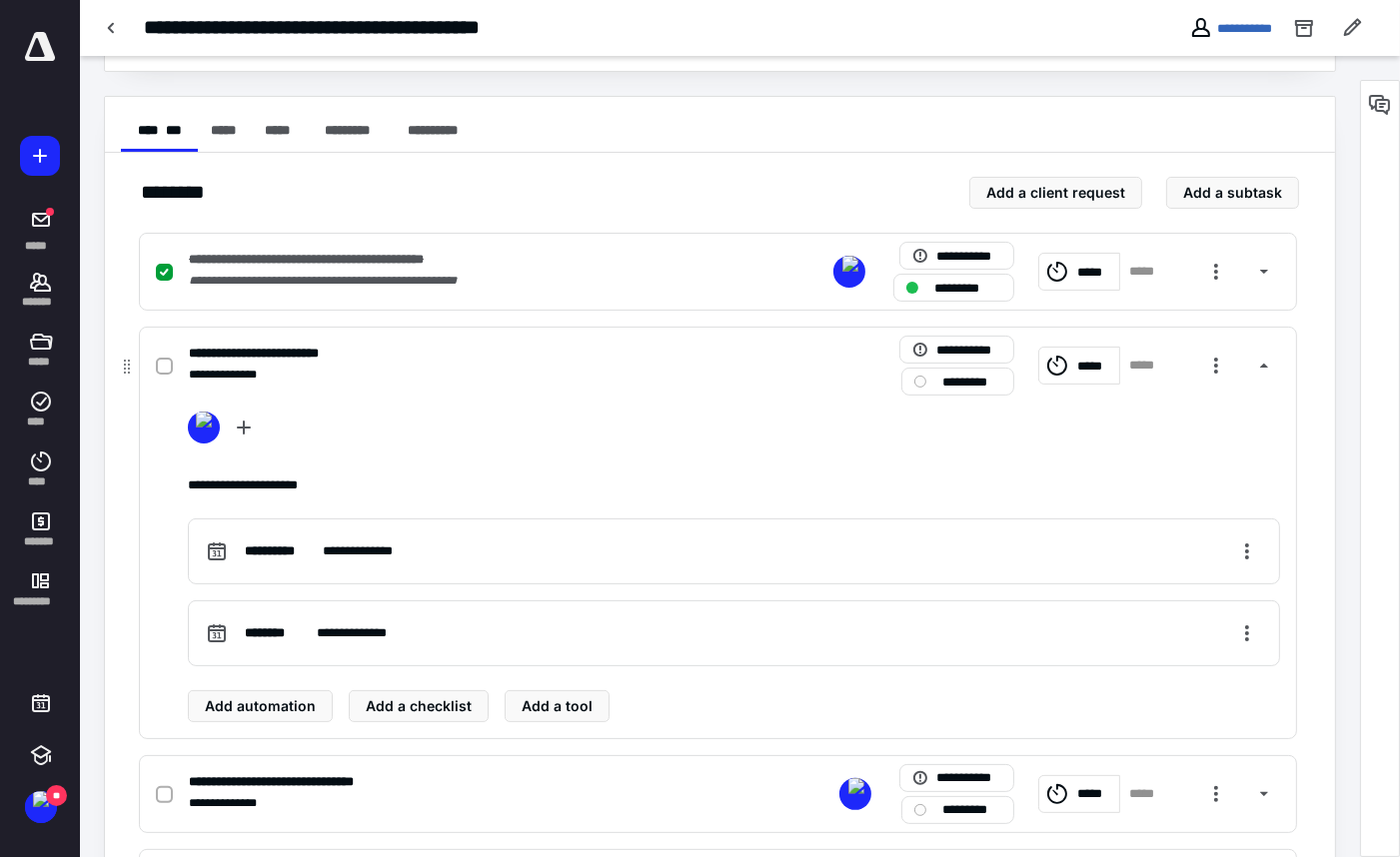 click on "**********" at bounding box center [456, 353] 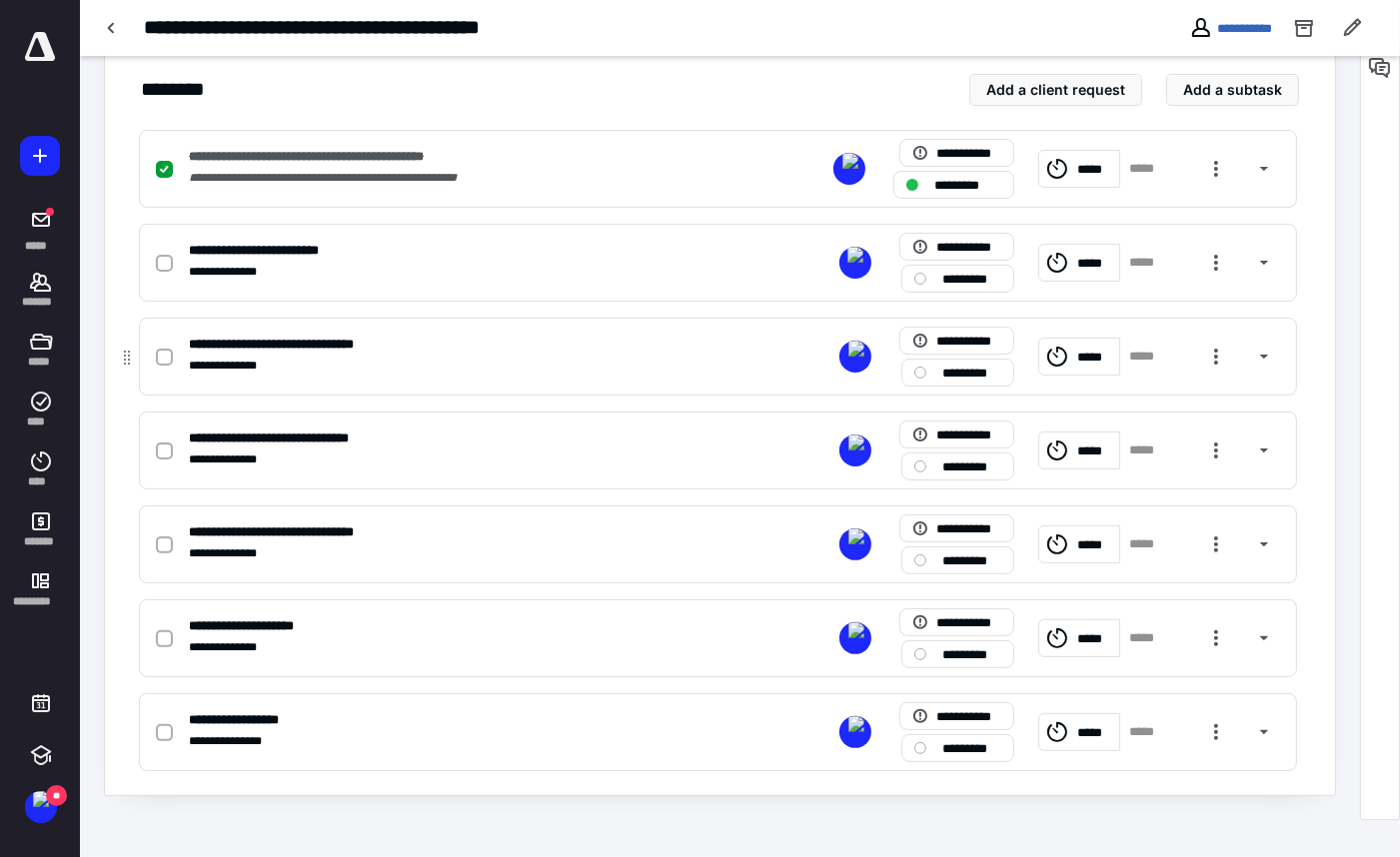scroll, scrollTop: 447, scrollLeft: 0, axis: vertical 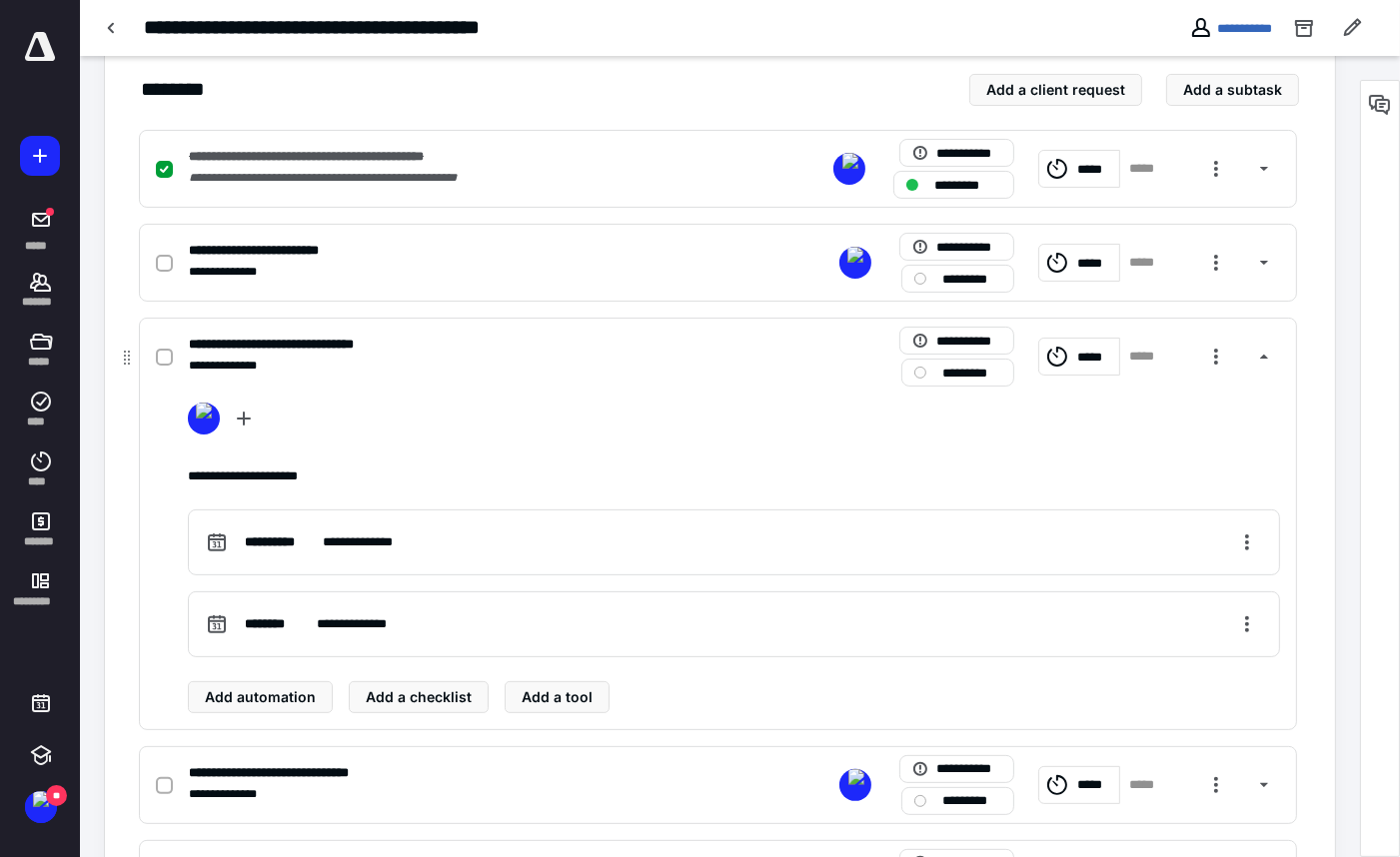 click on "**********" at bounding box center [456, 344] 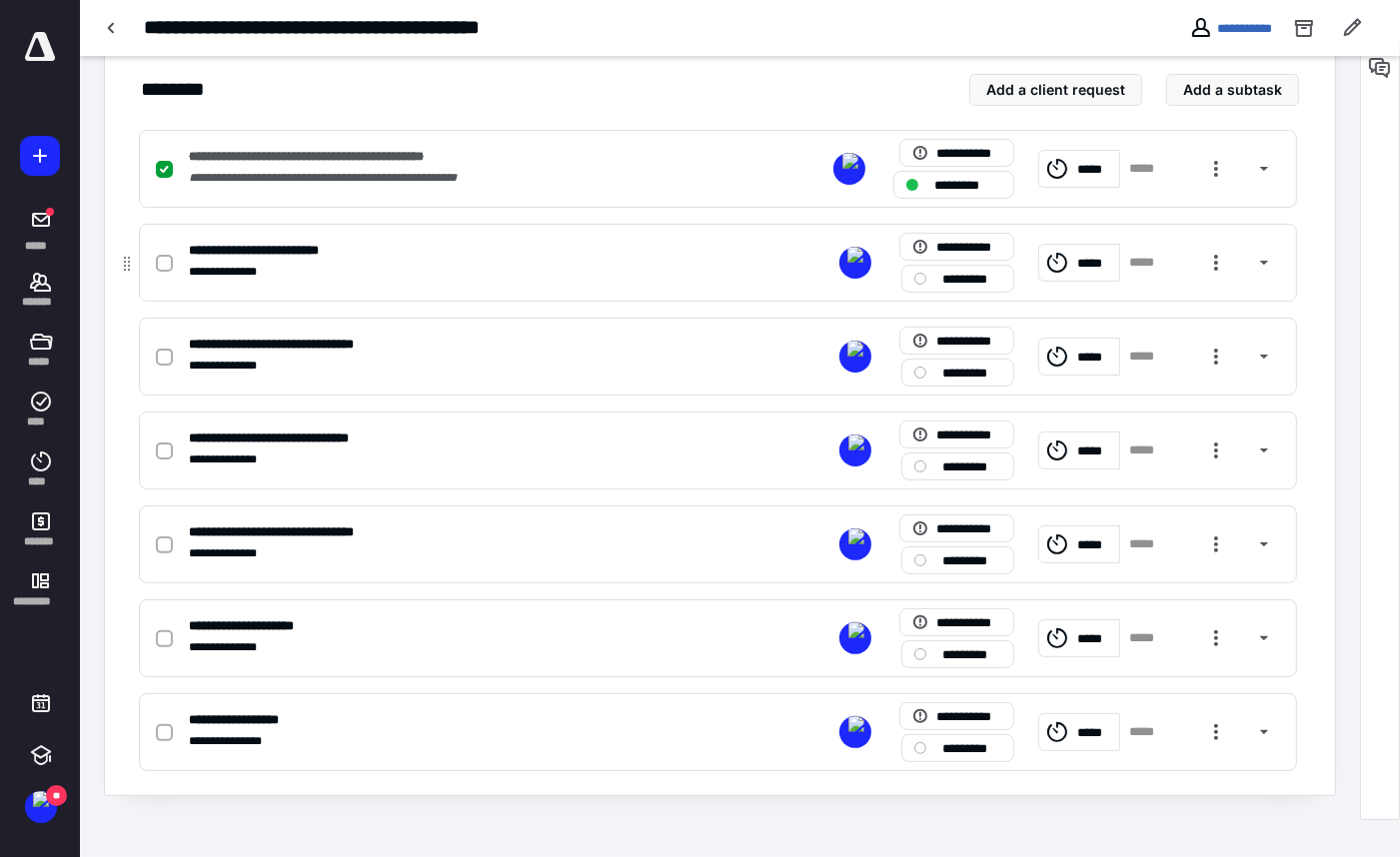 click on "**********" at bounding box center (456, 272) 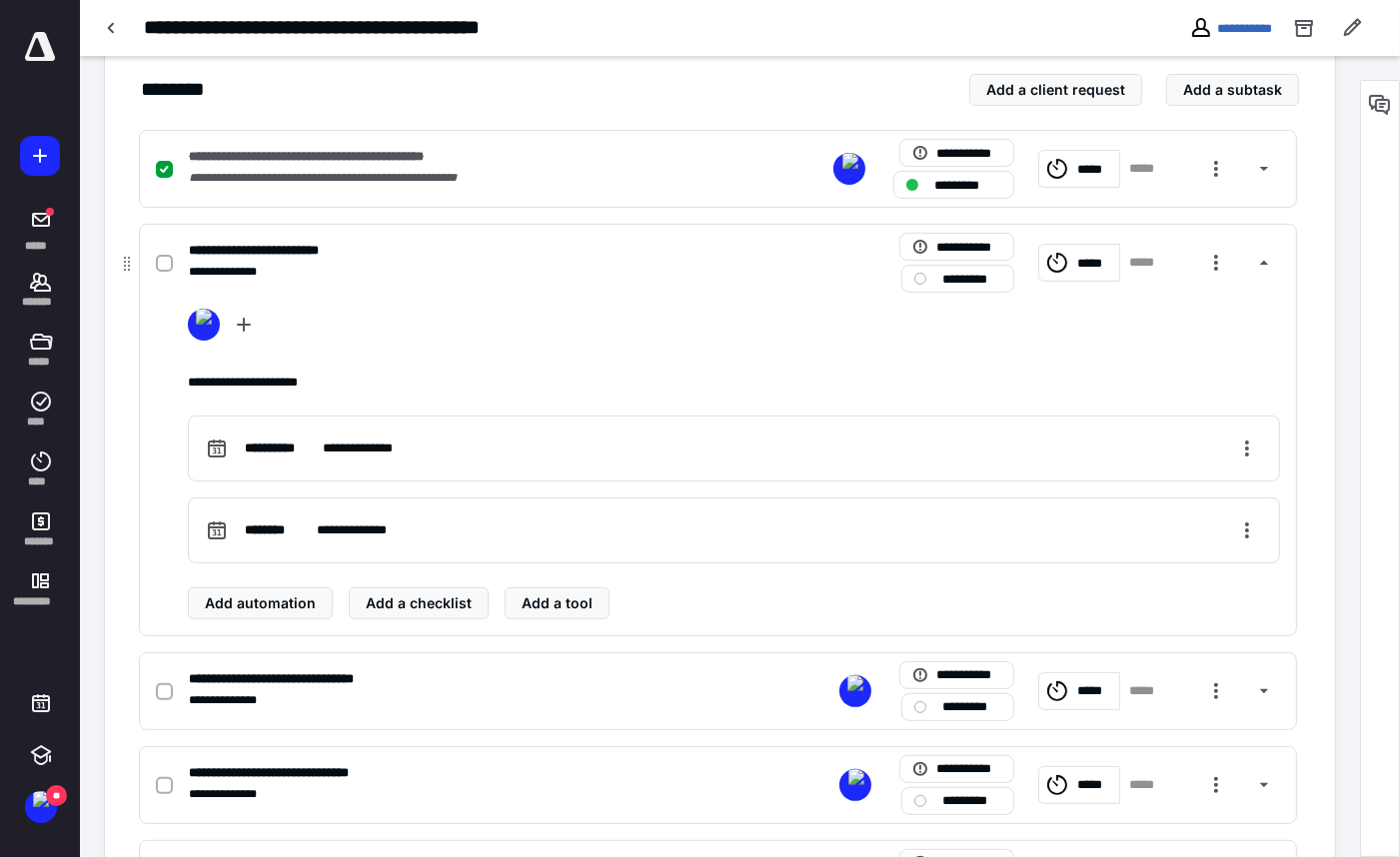 click on "**********" at bounding box center [456, 272] 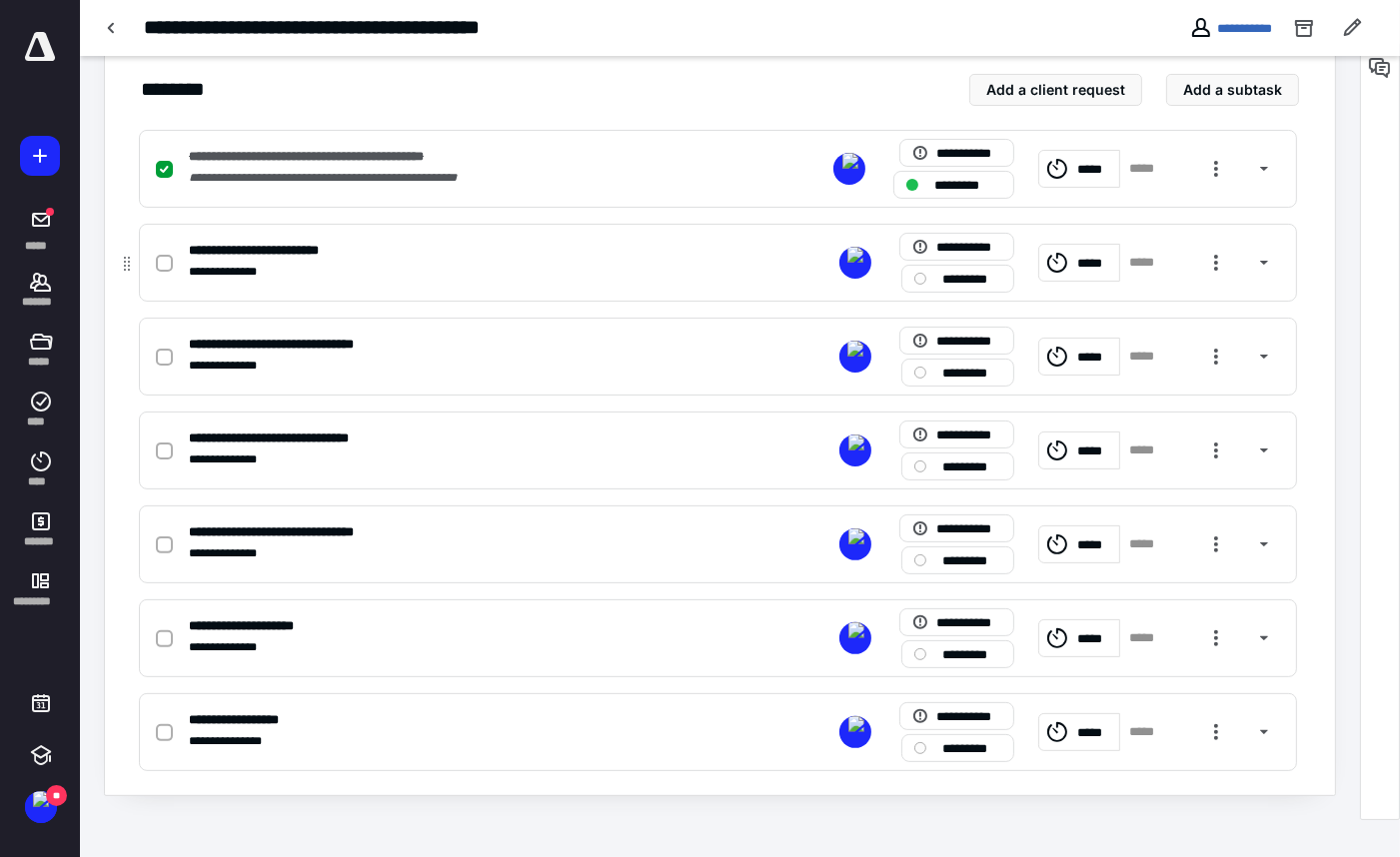 click 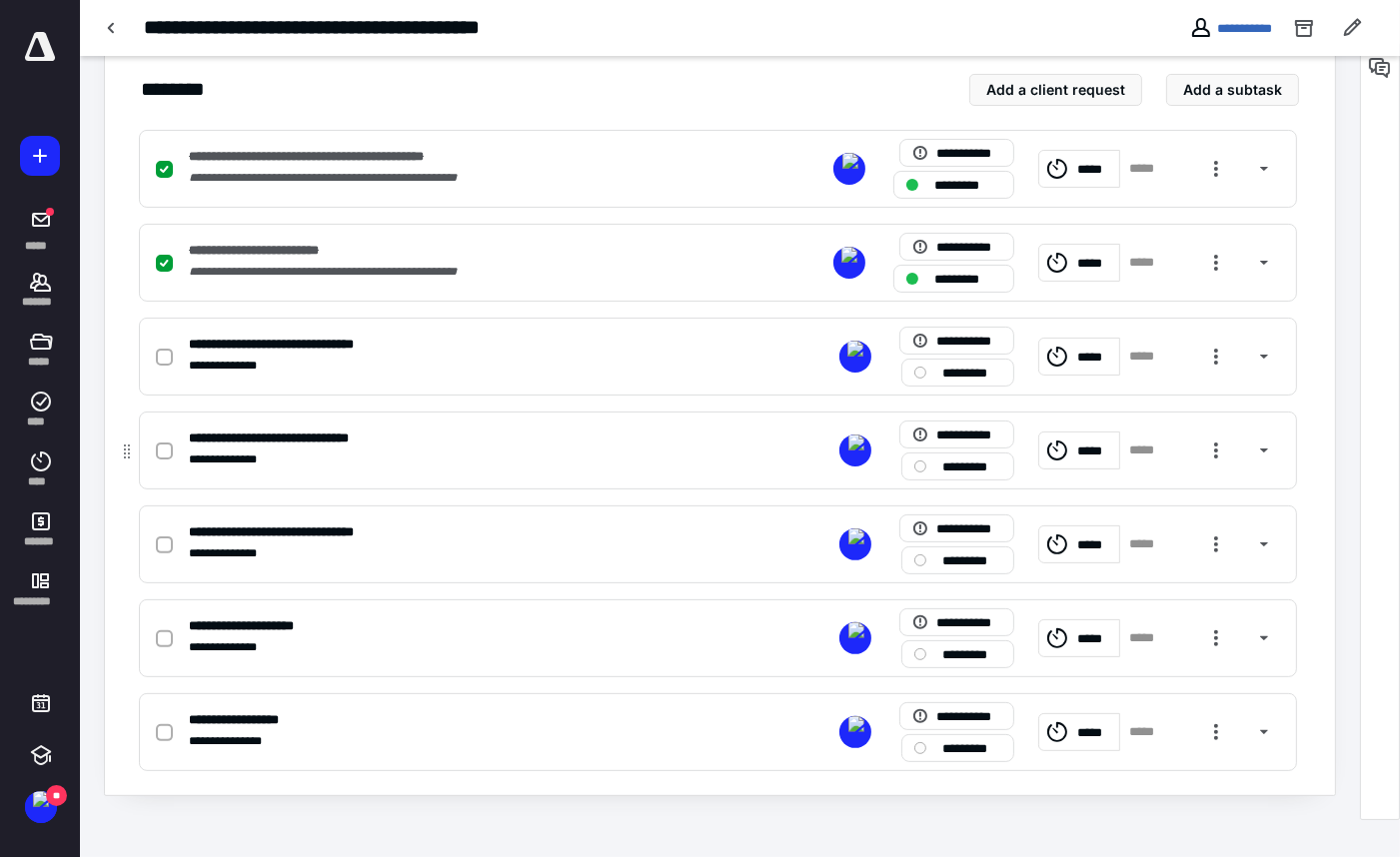 scroll, scrollTop: 447, scrollLeft: 0, axis: vertical 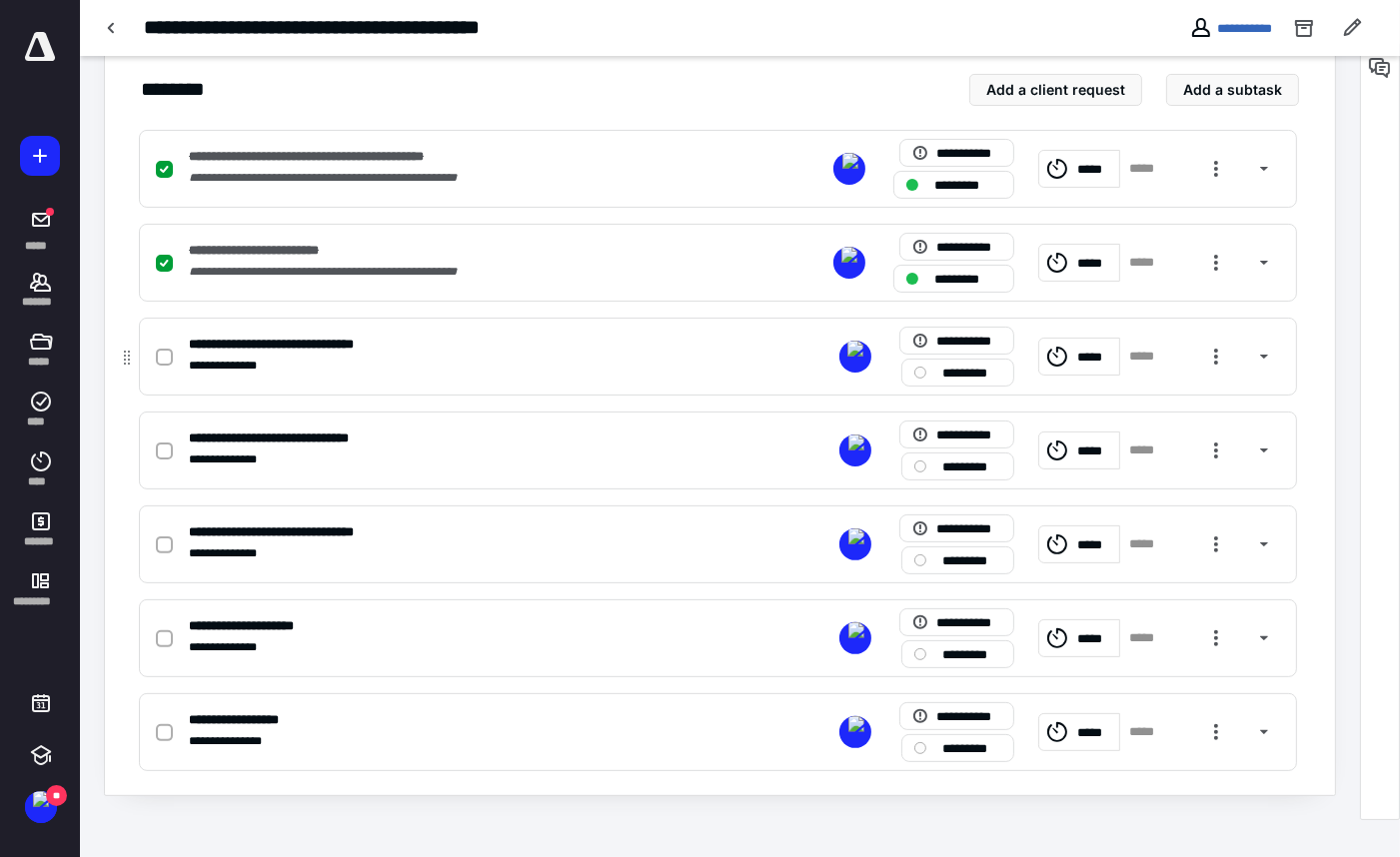 click 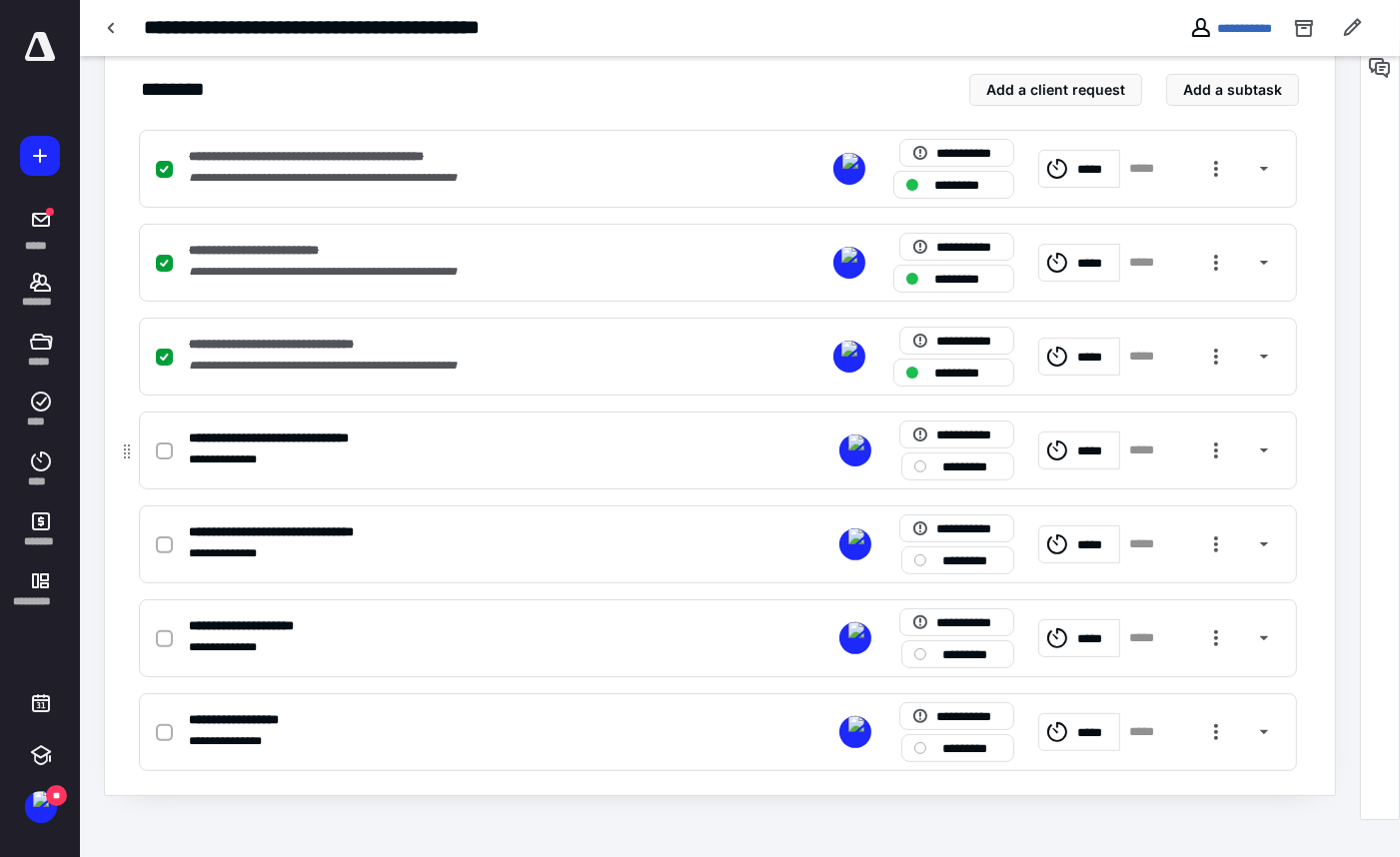 scroll, scrollTop: 447, scrollLeft: 0, axis: vertical 